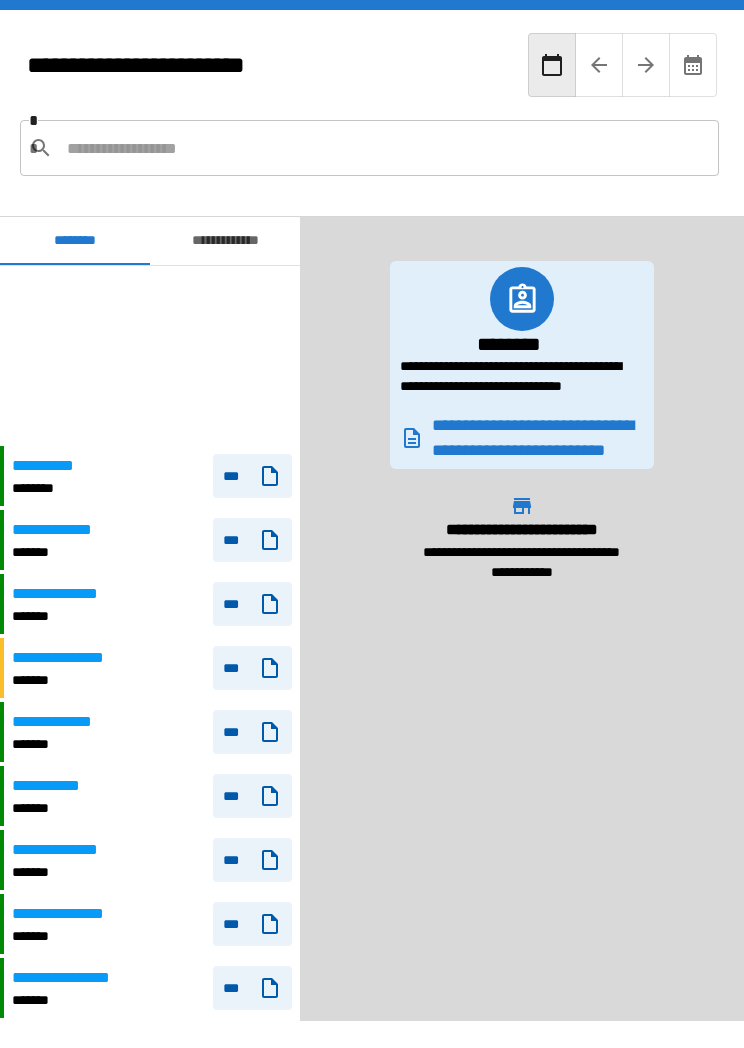 scroll, scrollTop: 0, scrollLeft: 6, axis: horizontal 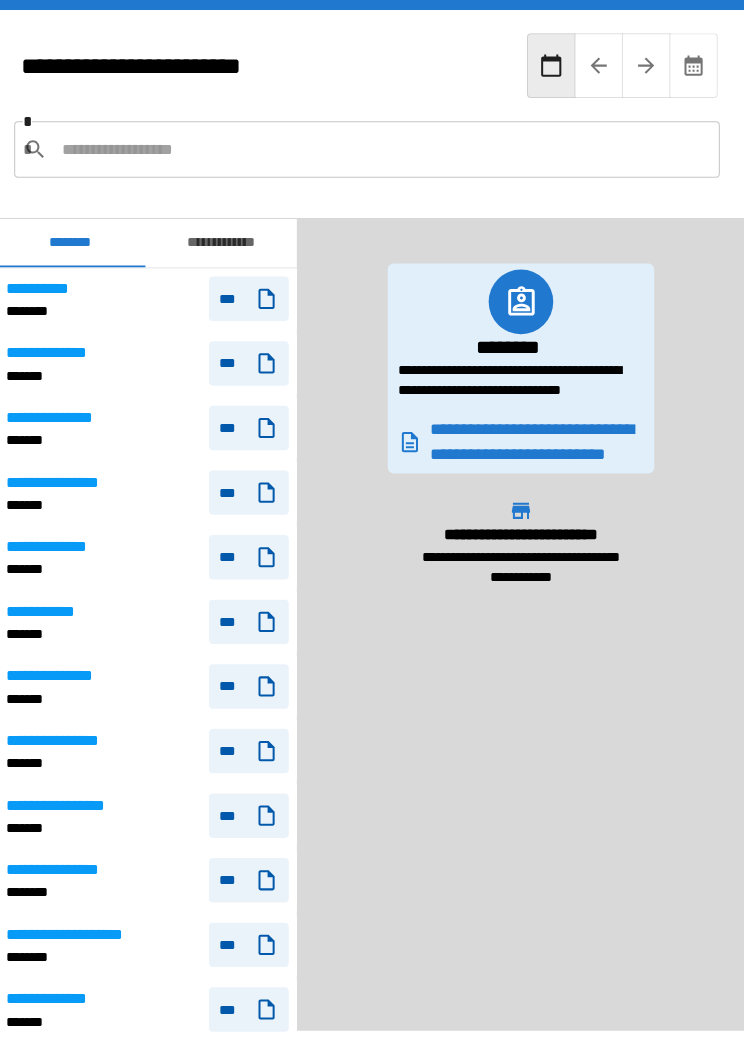 click on "**********" at bounding box center [225, 241] 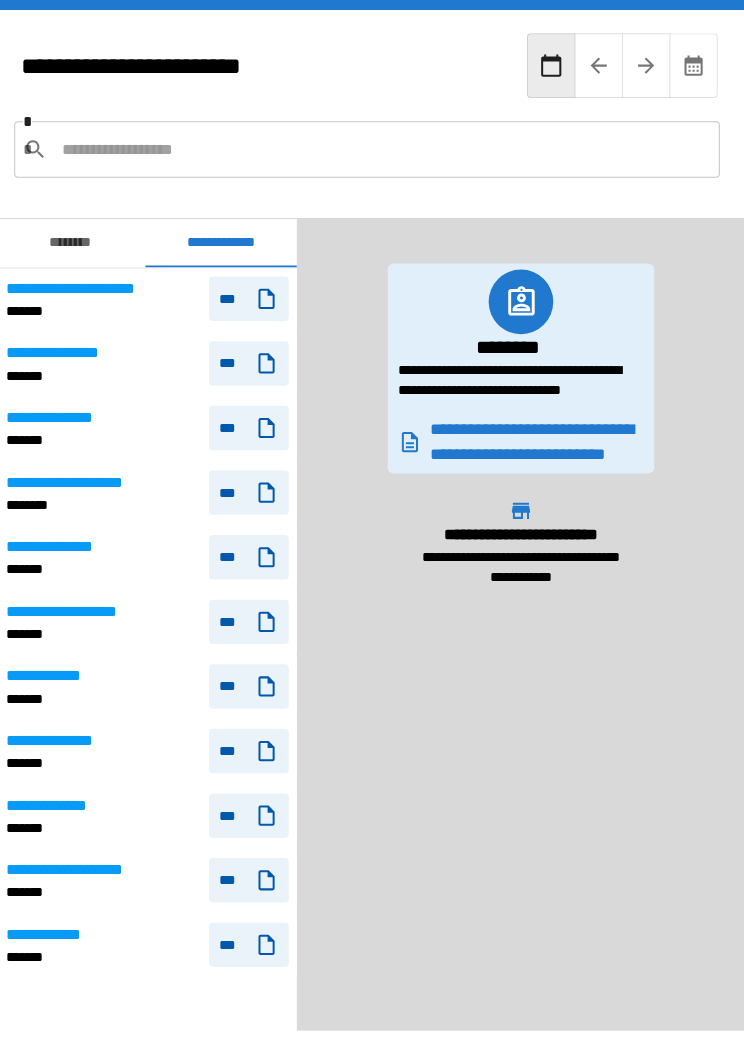 click on "**********" at bounding box center [152, 872] 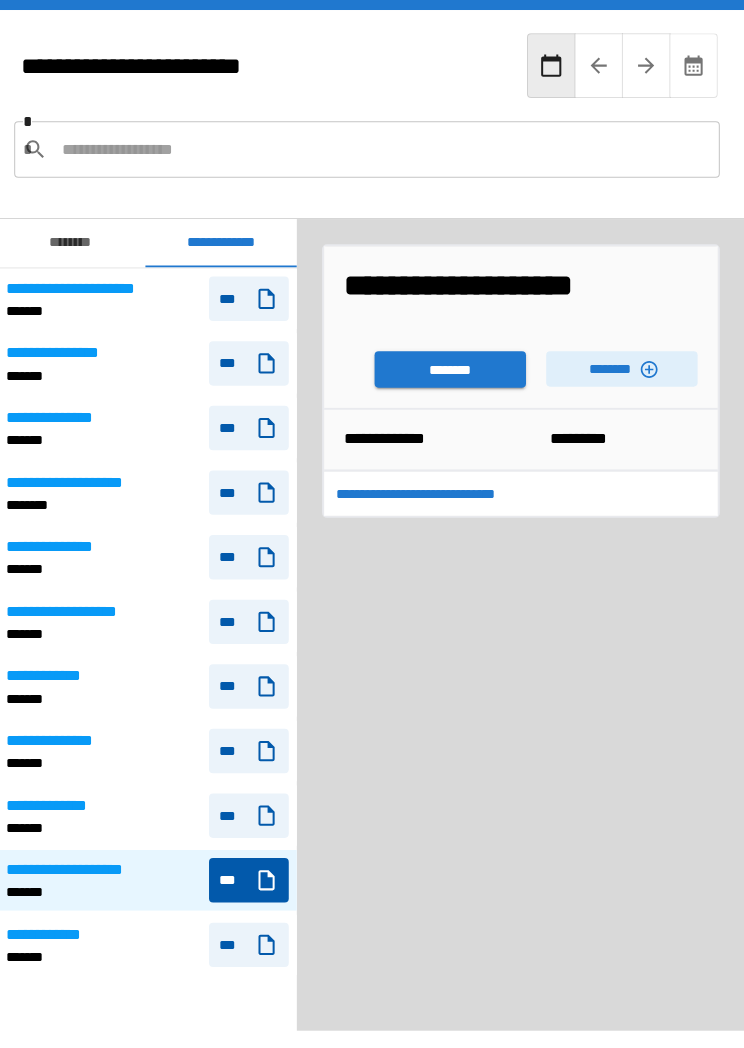 click on "********" at bounding box center (452, 366) 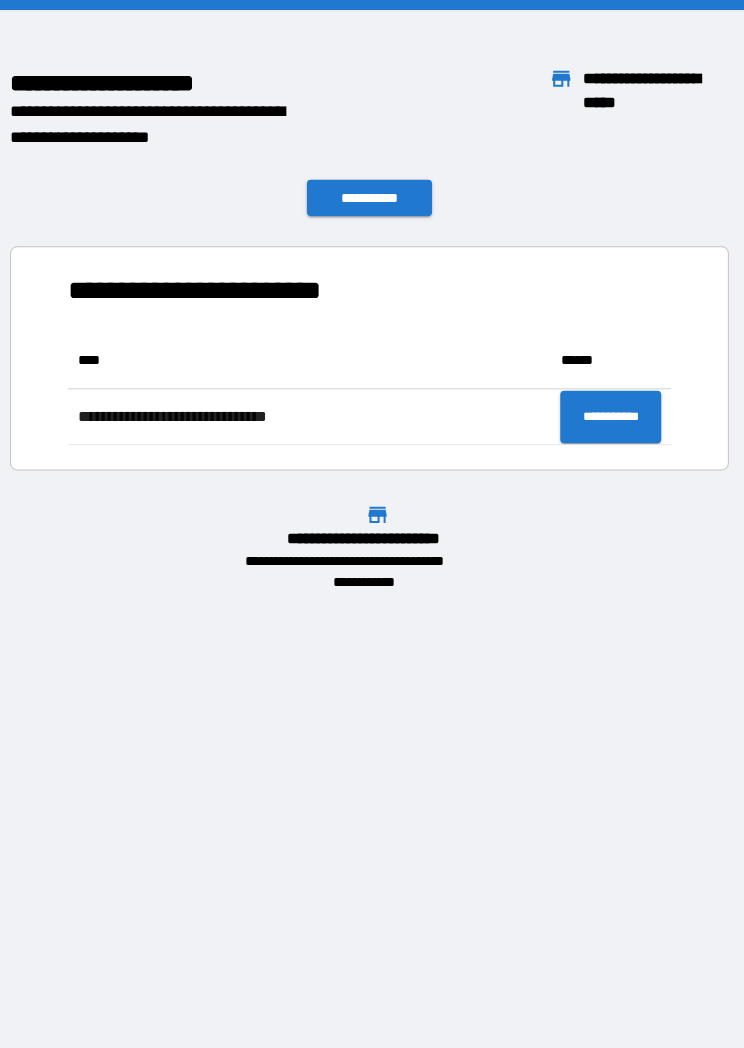scroll, scrollTop: 1, scrollLeft: 1, axis: both 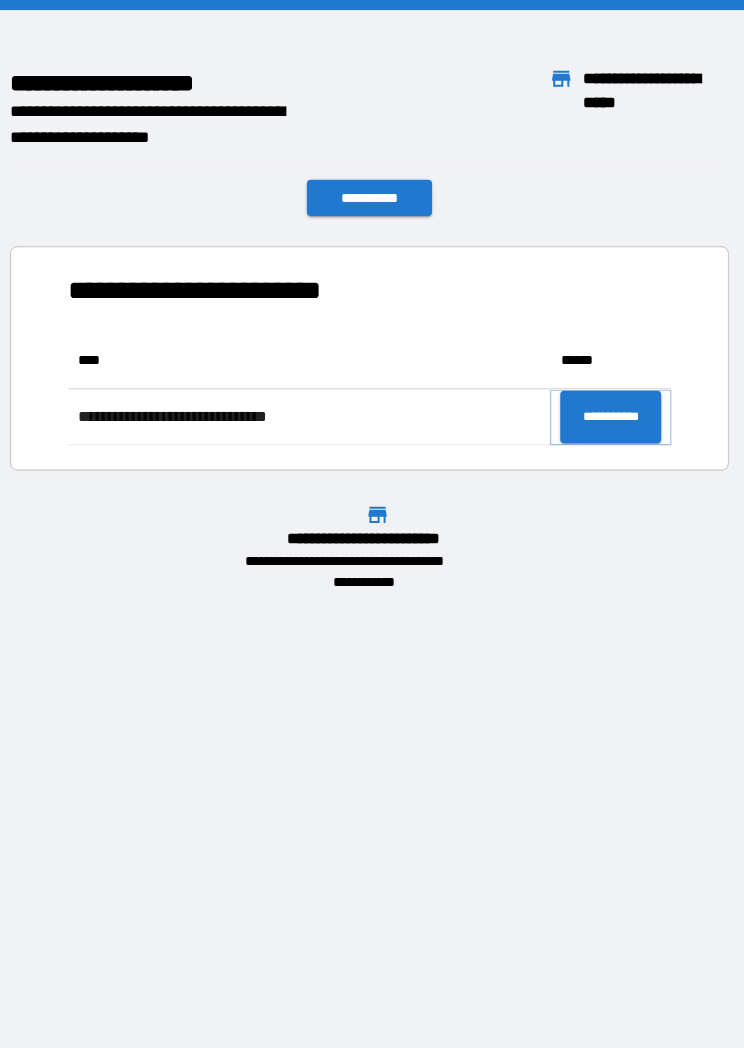 click on "**********" at bounding box center [611, 413] 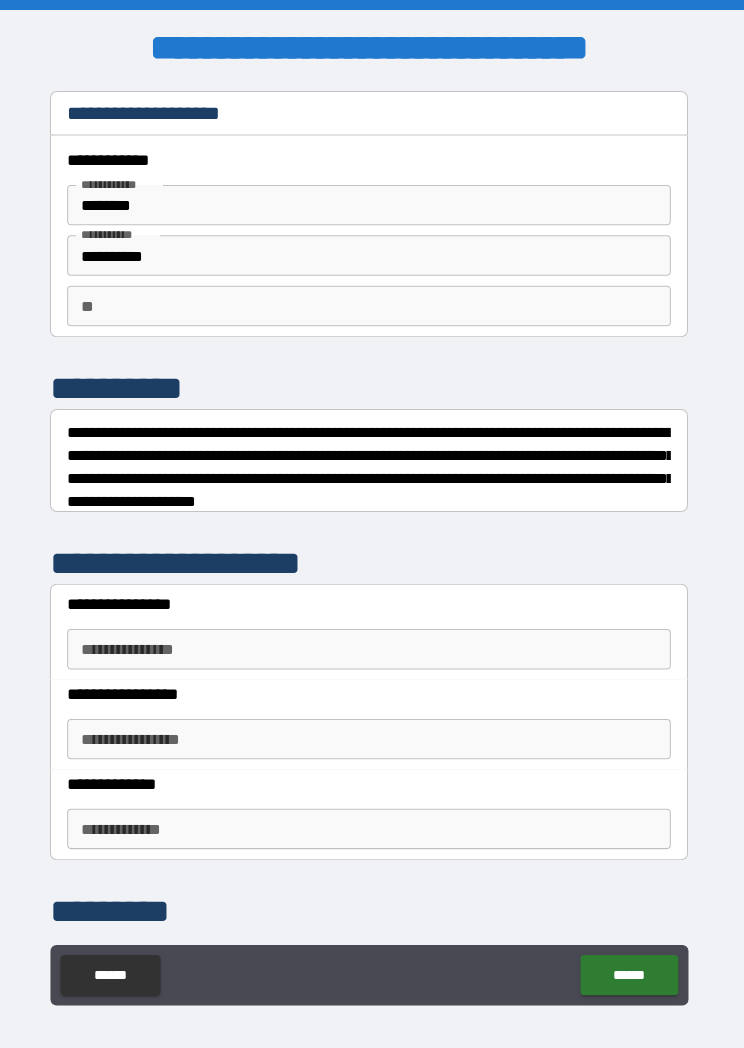 click on "**********" at bounding box center (372, 643) 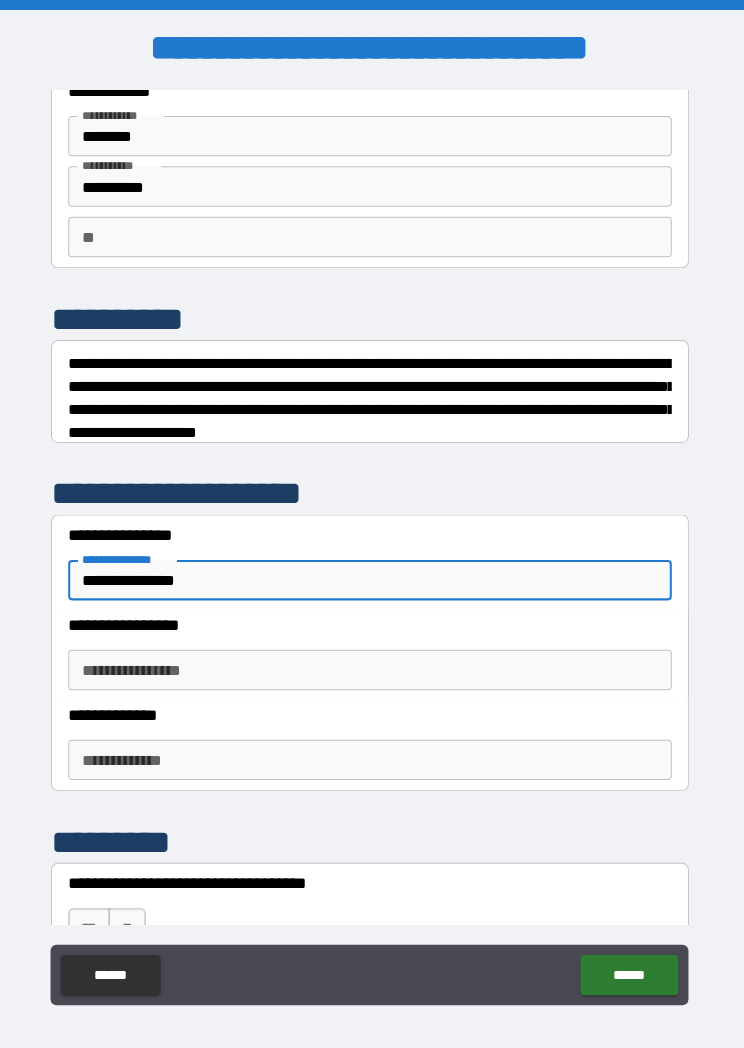scroll, scrollTop: 69, scrollLeft: 0, axis: vertical 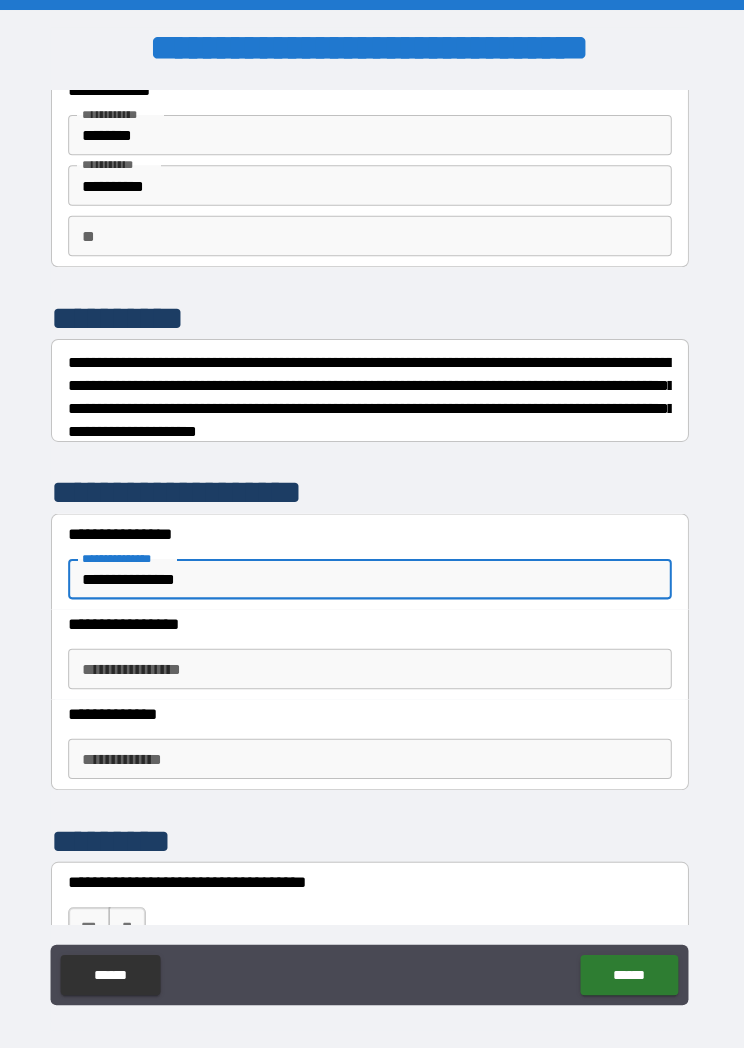 type on "**********" 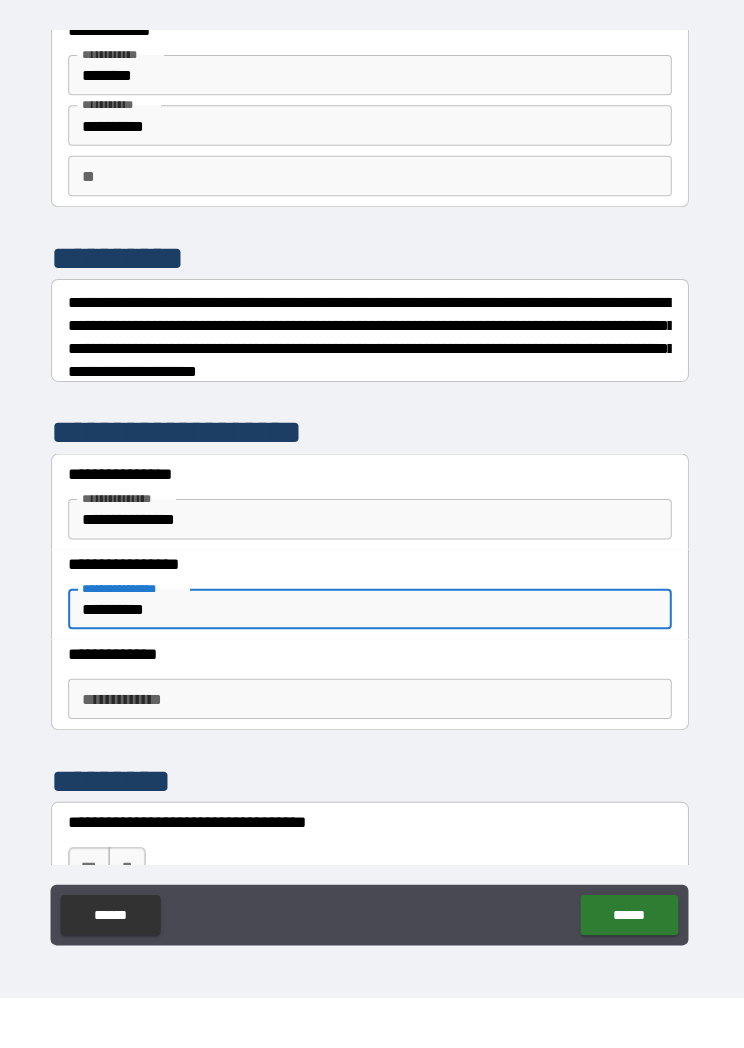 type on "**********" 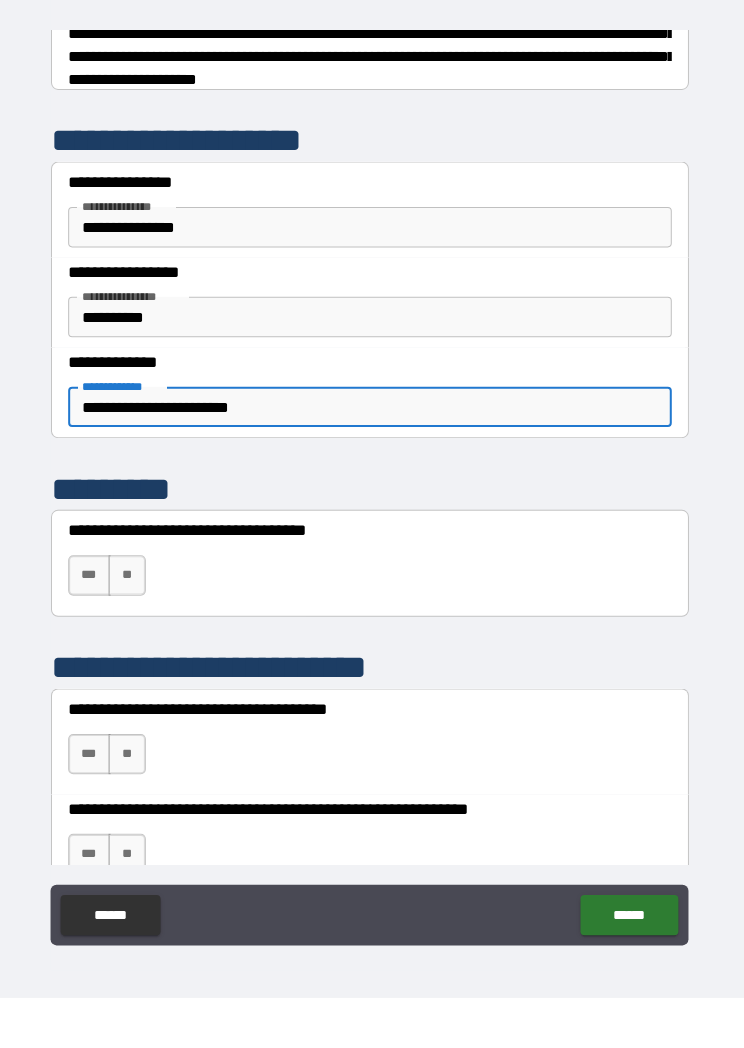 scroll, scrollTop: 362, scrollLeft: 0, axis: vertical 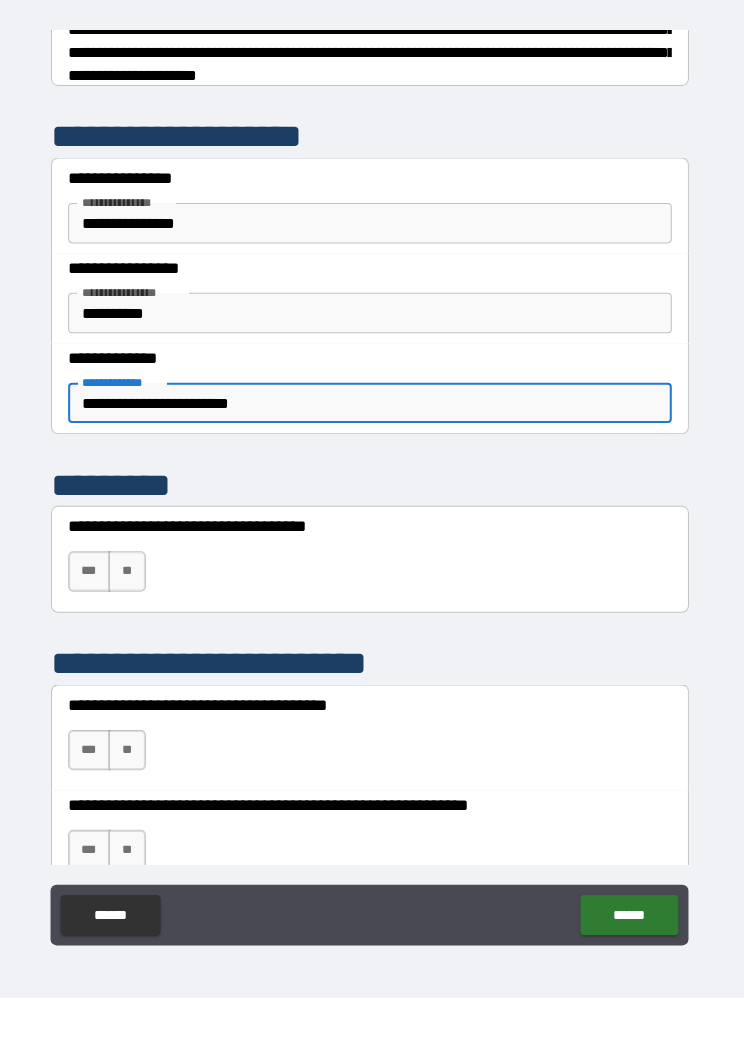 type on "**********" 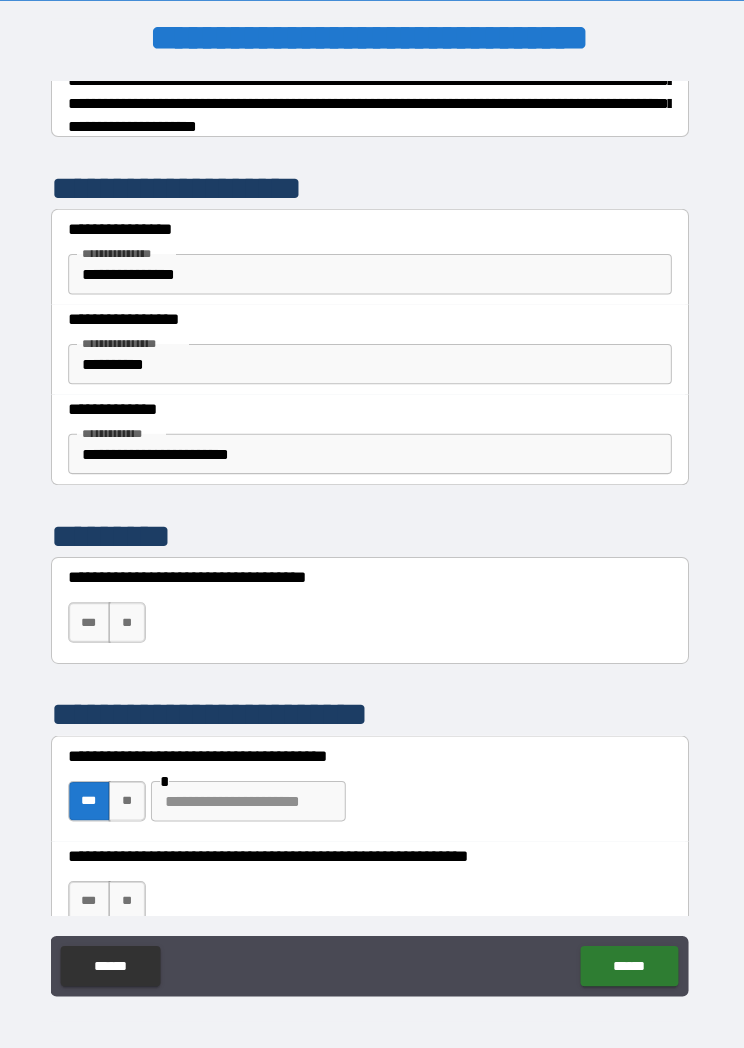 scroll, scrollTop: 10, scrollLeft: 0, axis: vertical 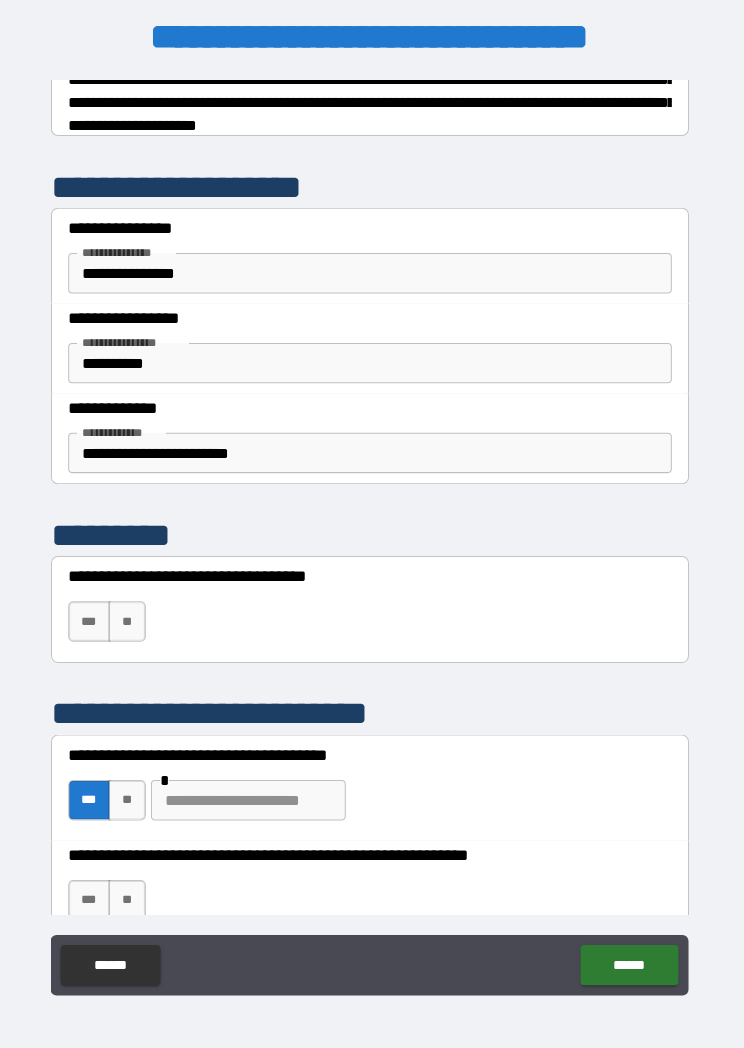 click on "***" at bounding box center (94, 793) 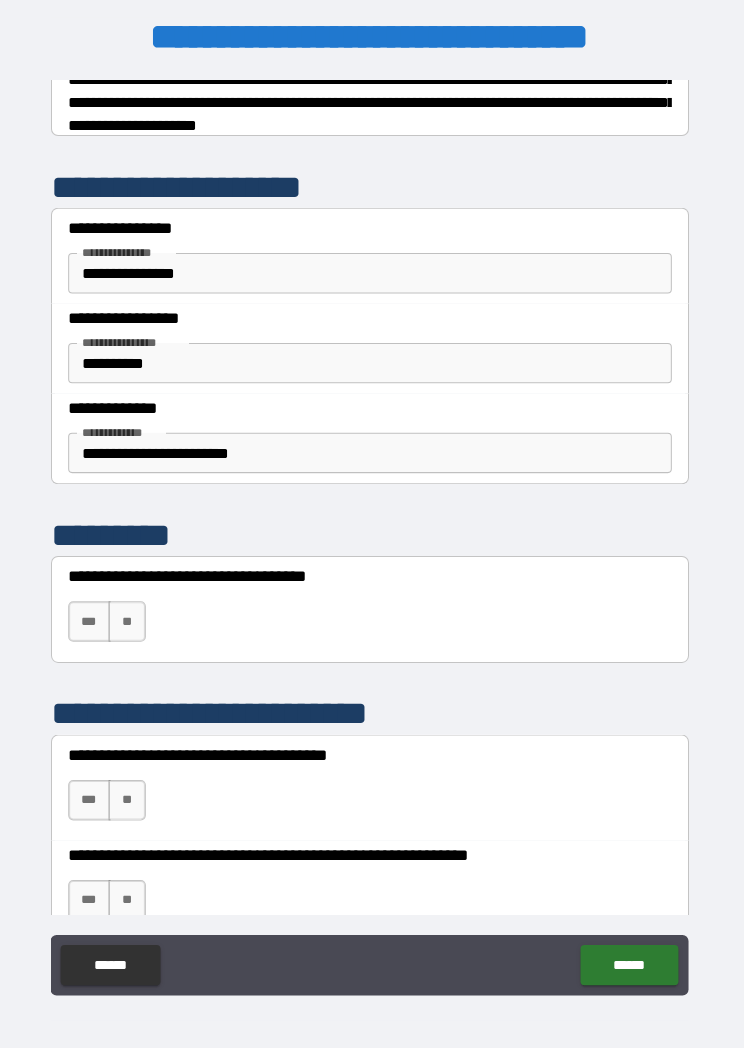 click on "**" at bounding box center [131, 793] 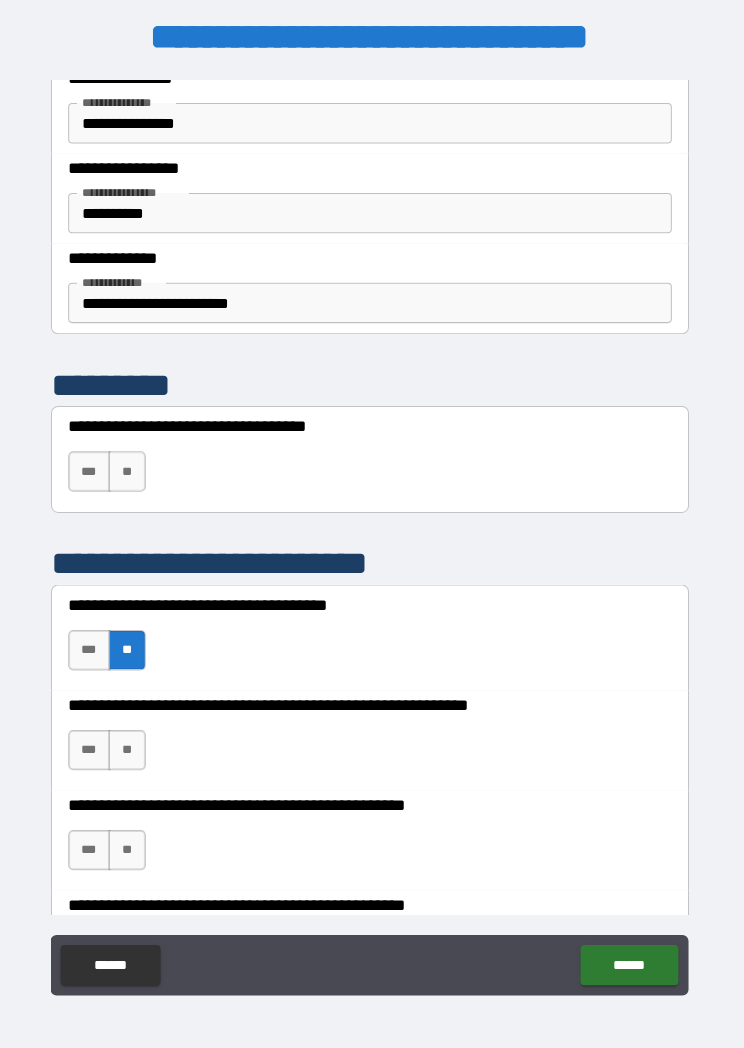 scroll, scrollTop: 512, scrollLeft: 0, axis: vertical 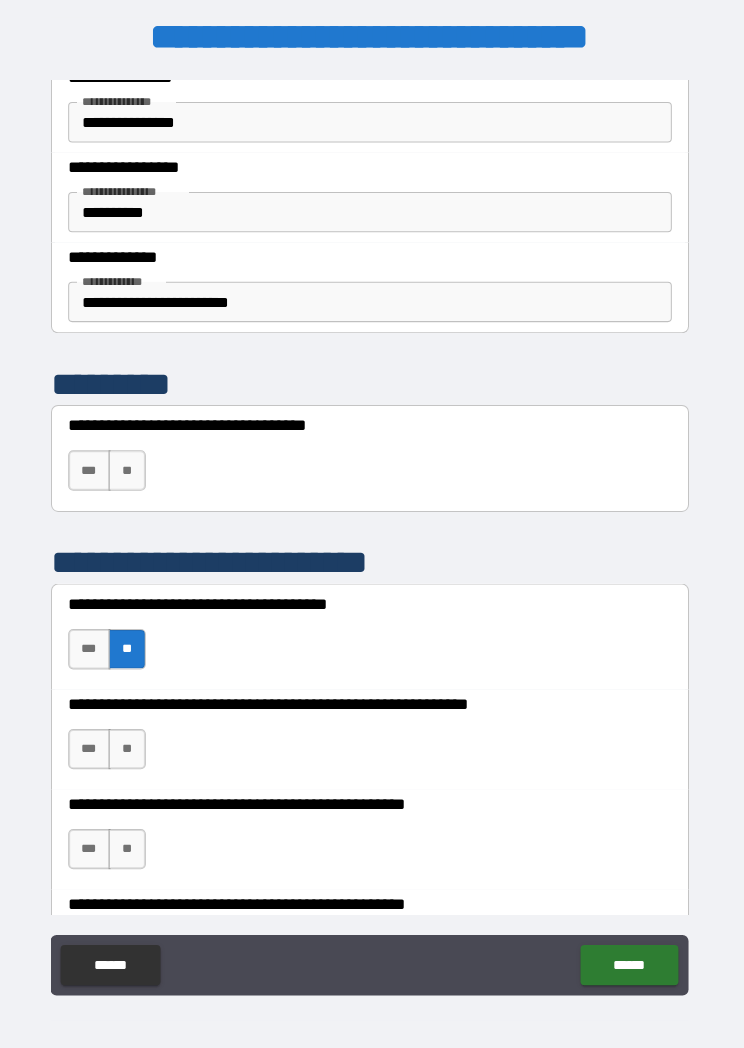 click on "***" at bounding box center (94, 742) 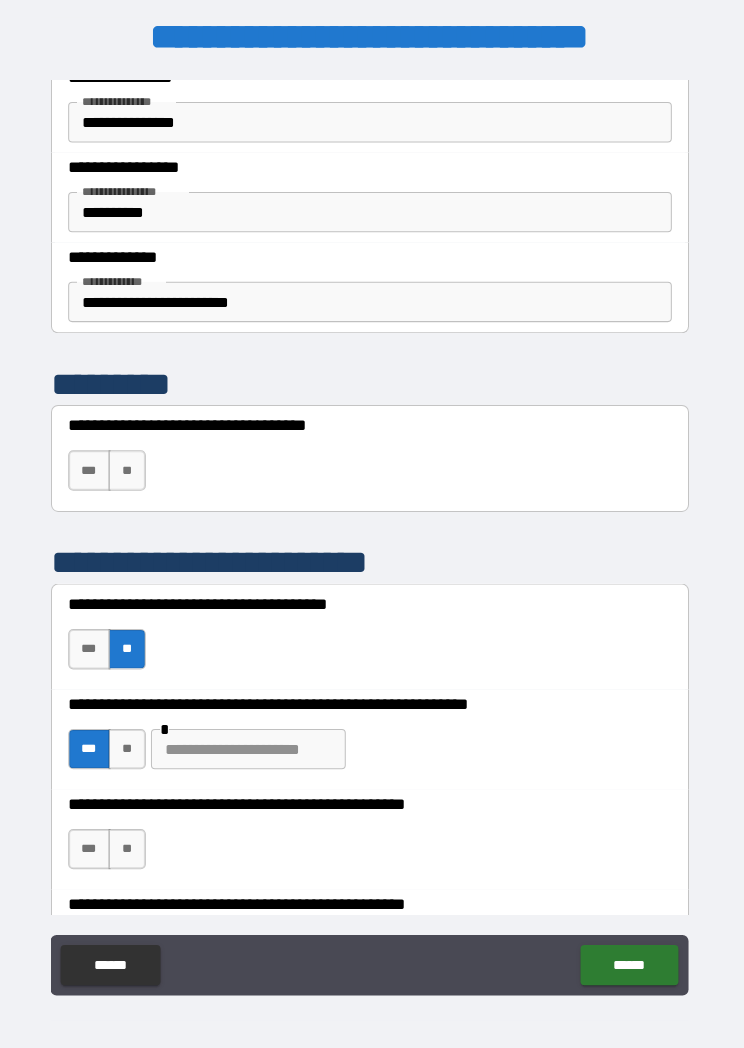 click at bounding box center (251, 742) 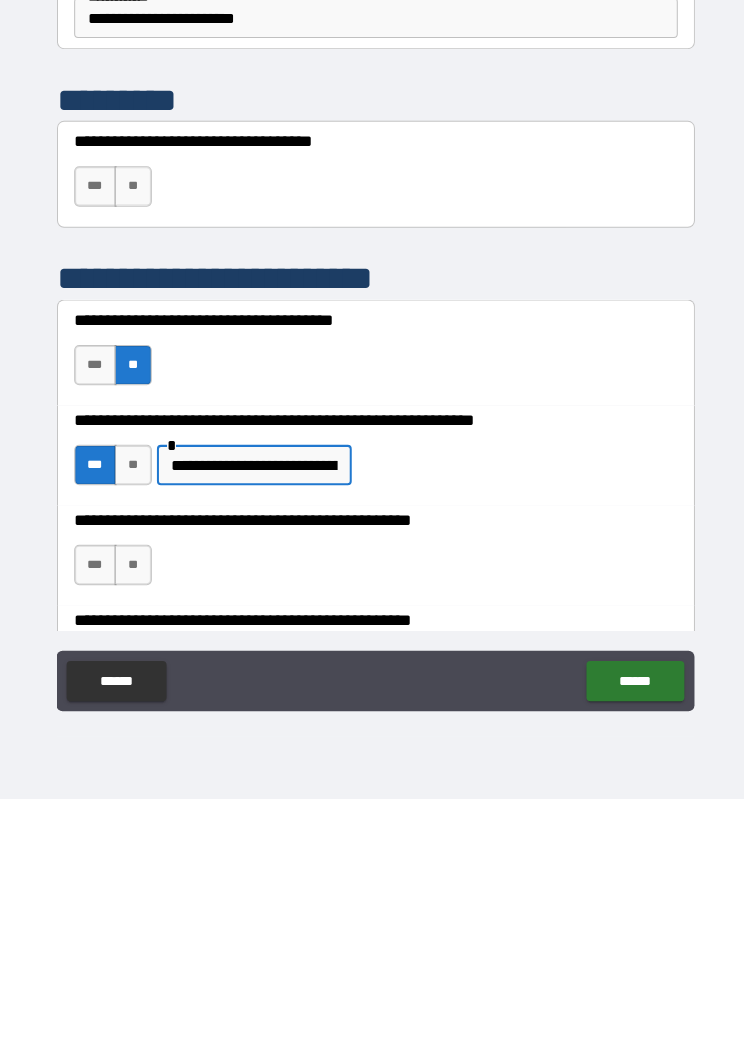 type on "**********" 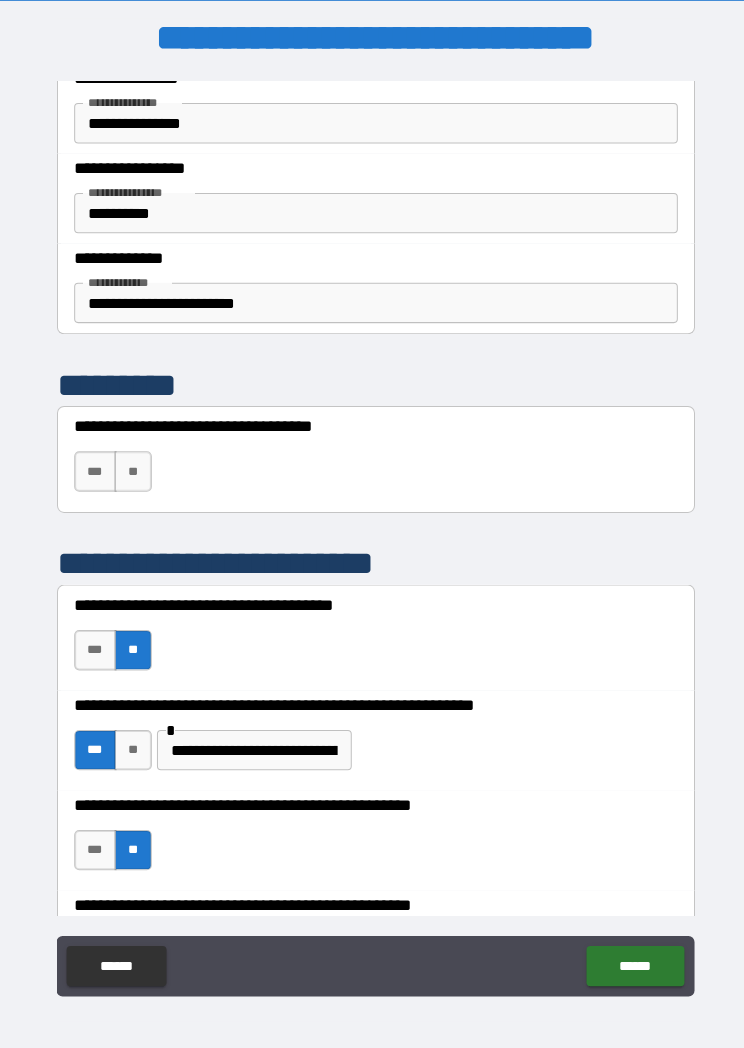 scroll, scrollTop: 10, scrollLeft: 0, axis: vertical 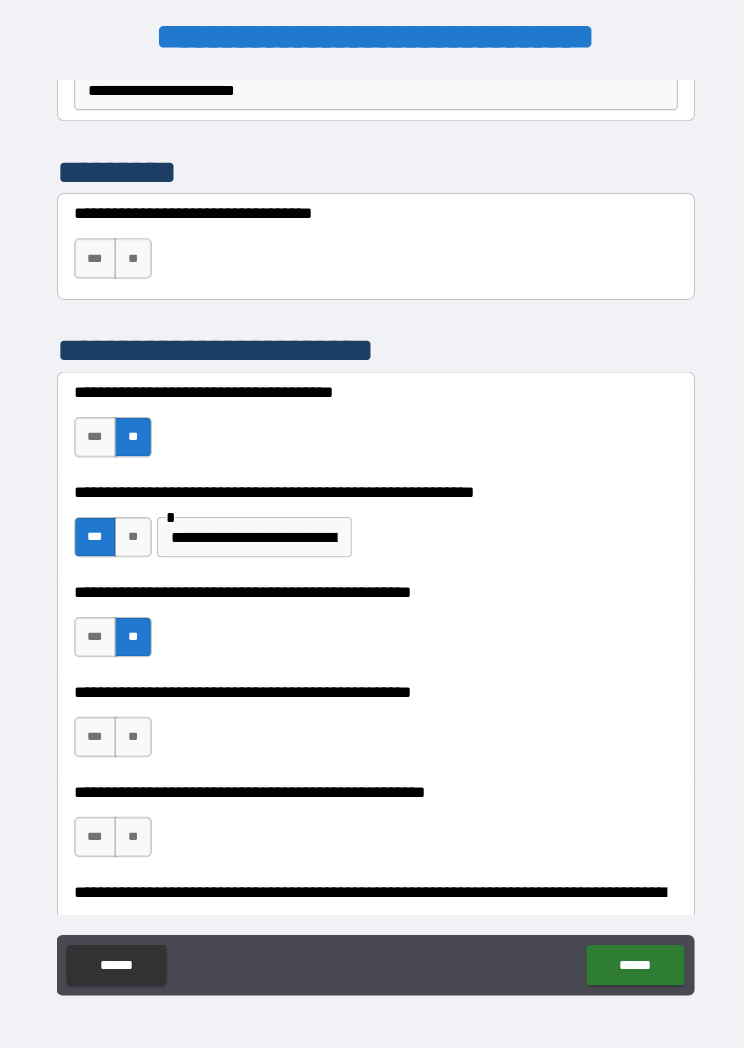 click on "**" at bounding box center (131, 730) 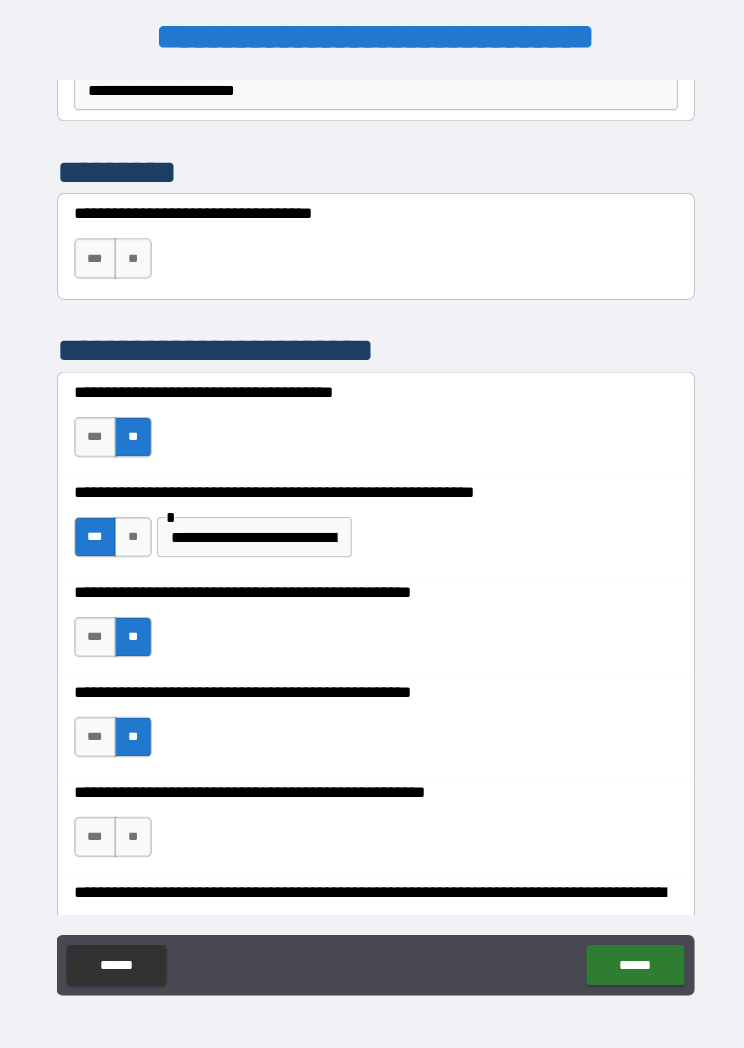 click on "**" at bounding box center (131, 829) 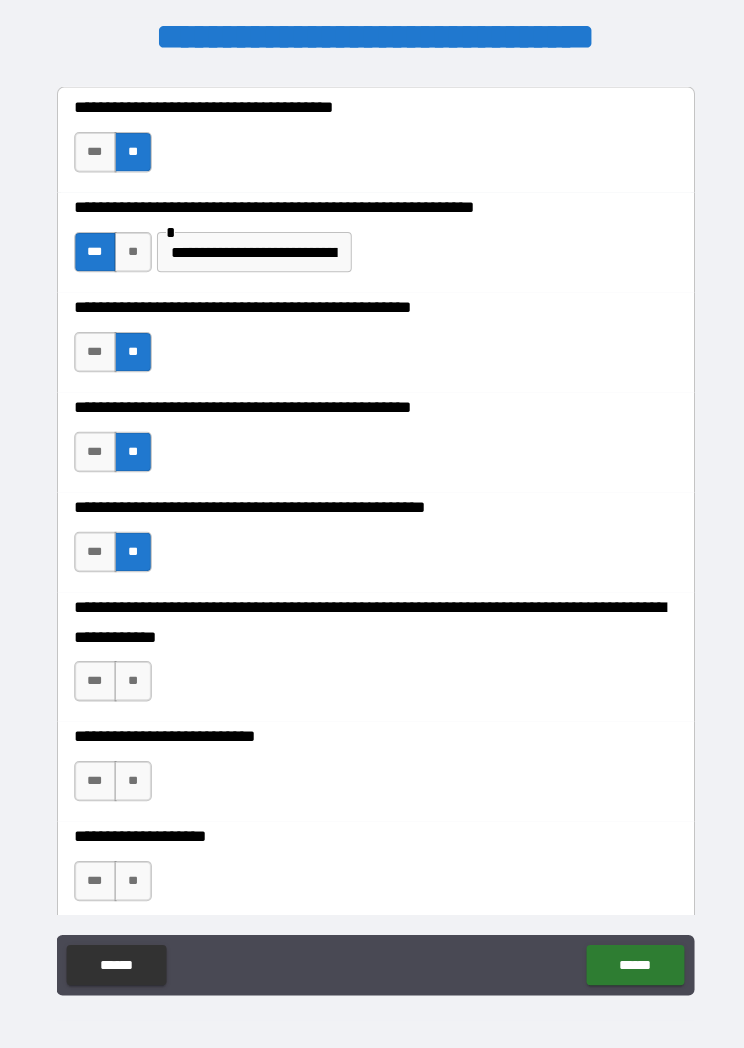scroll, scrollTop: 1005, scrollLeft: 0, axis: vertical 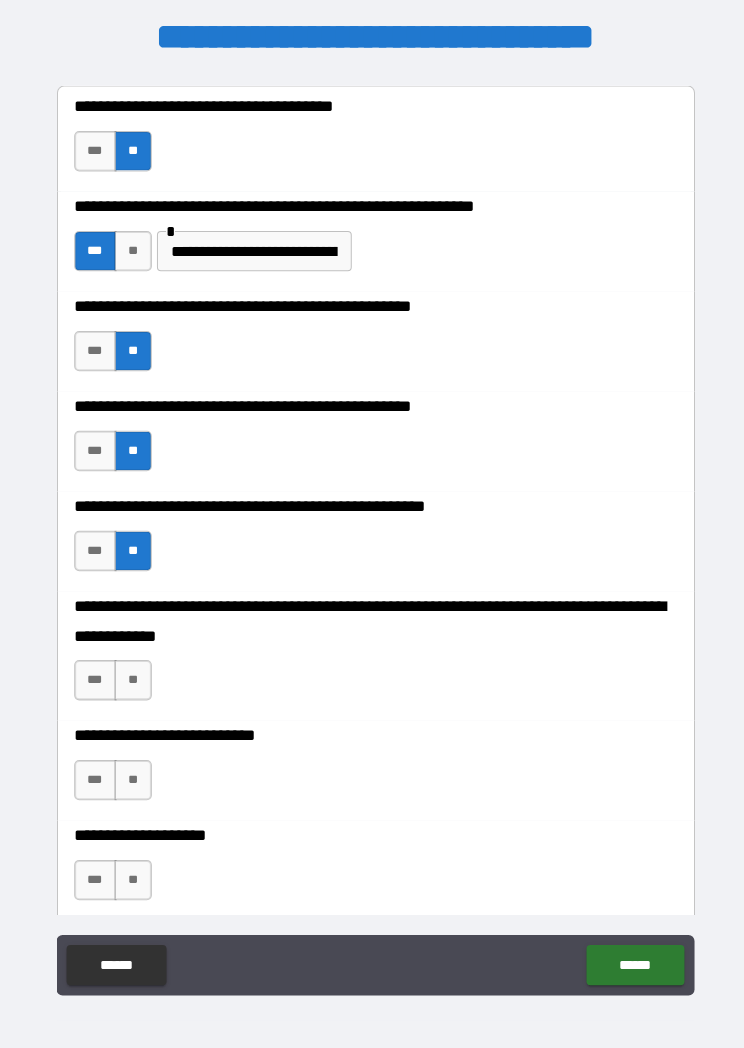 click on "**" at bounding box center (131, 674) 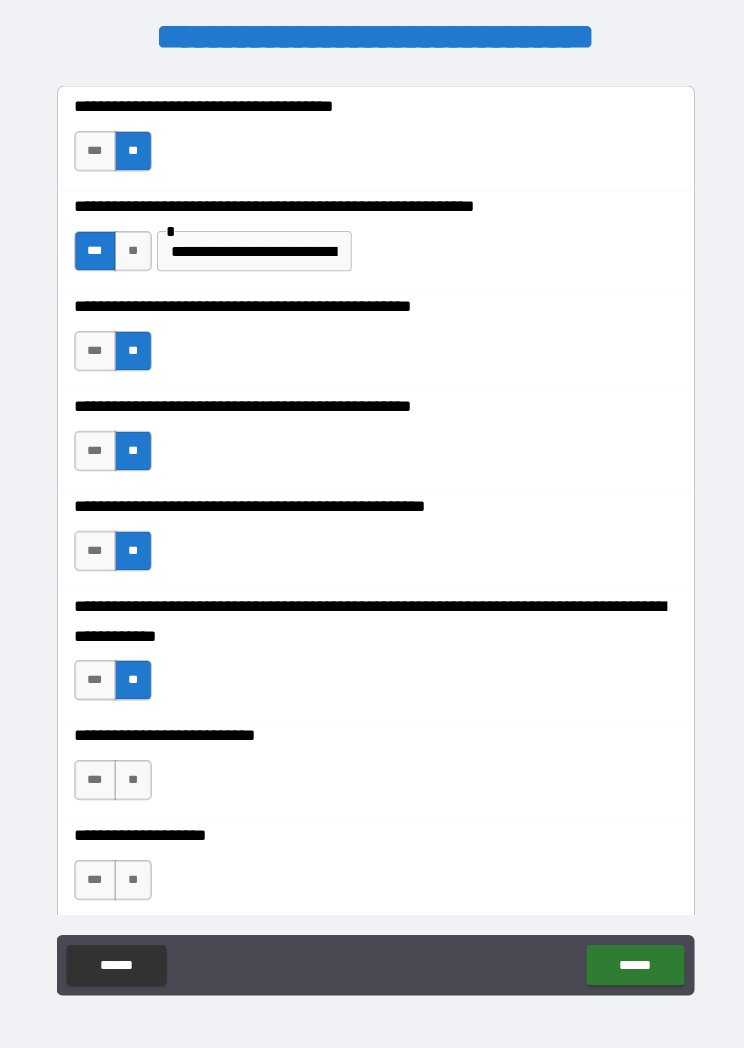 click on "**" at bounding box center (131, 773) 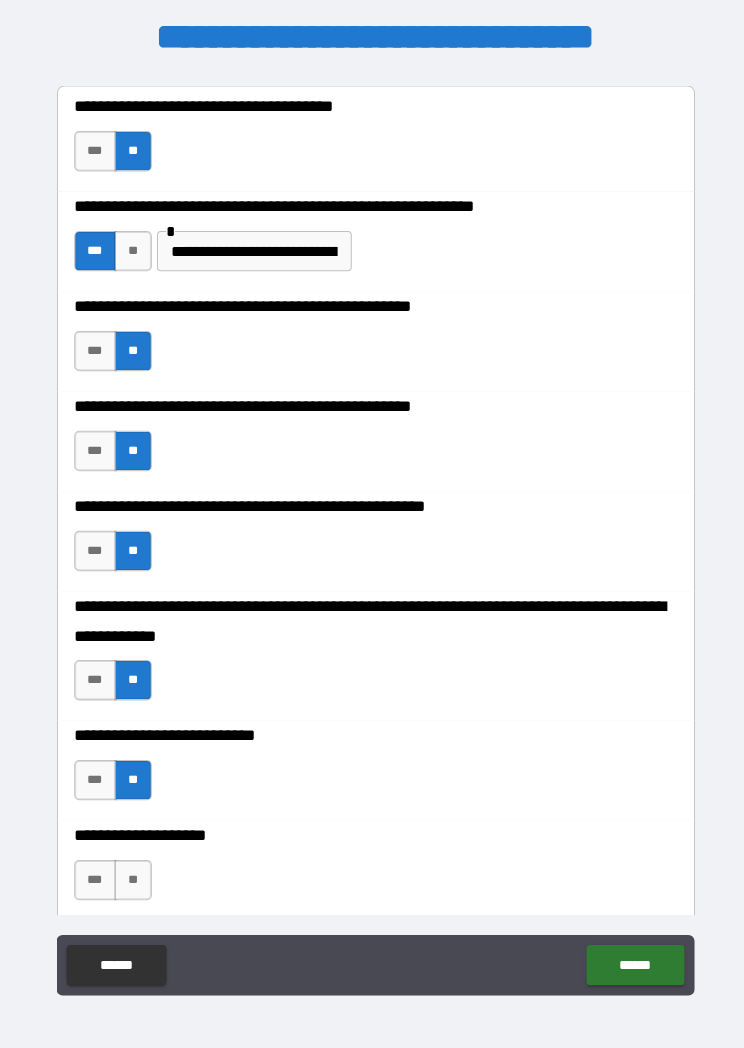 click on "**" at bounding box center (131, 872) 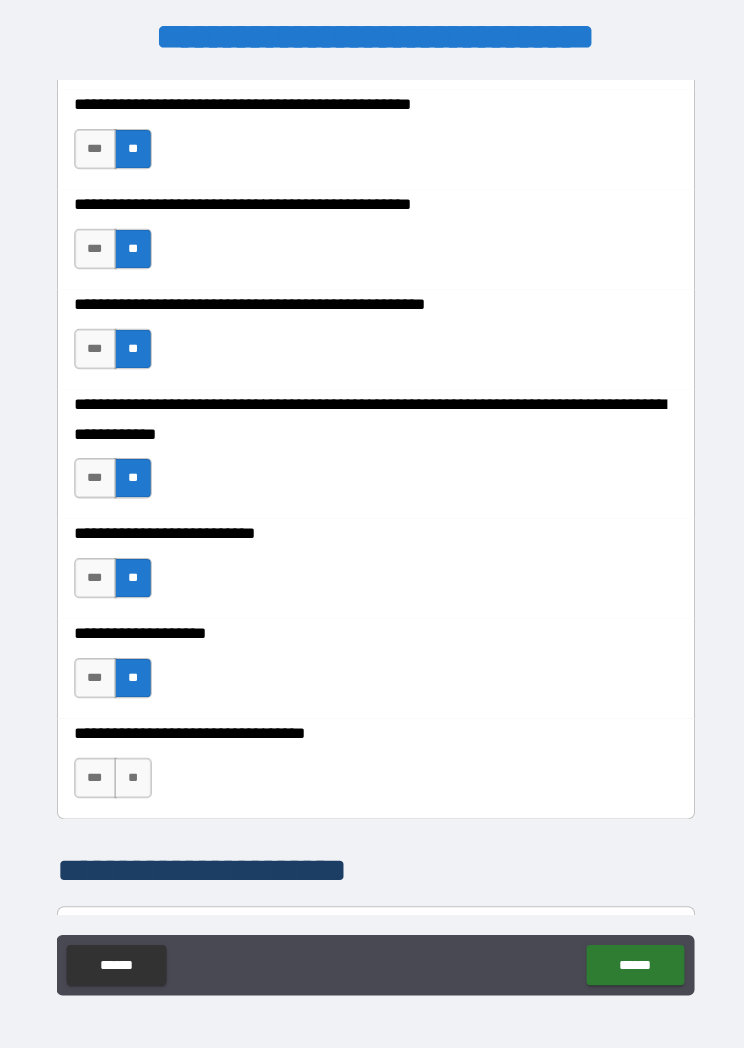 scroll, scrollTop: 1212, scrollLeft: 0, axis: vertical 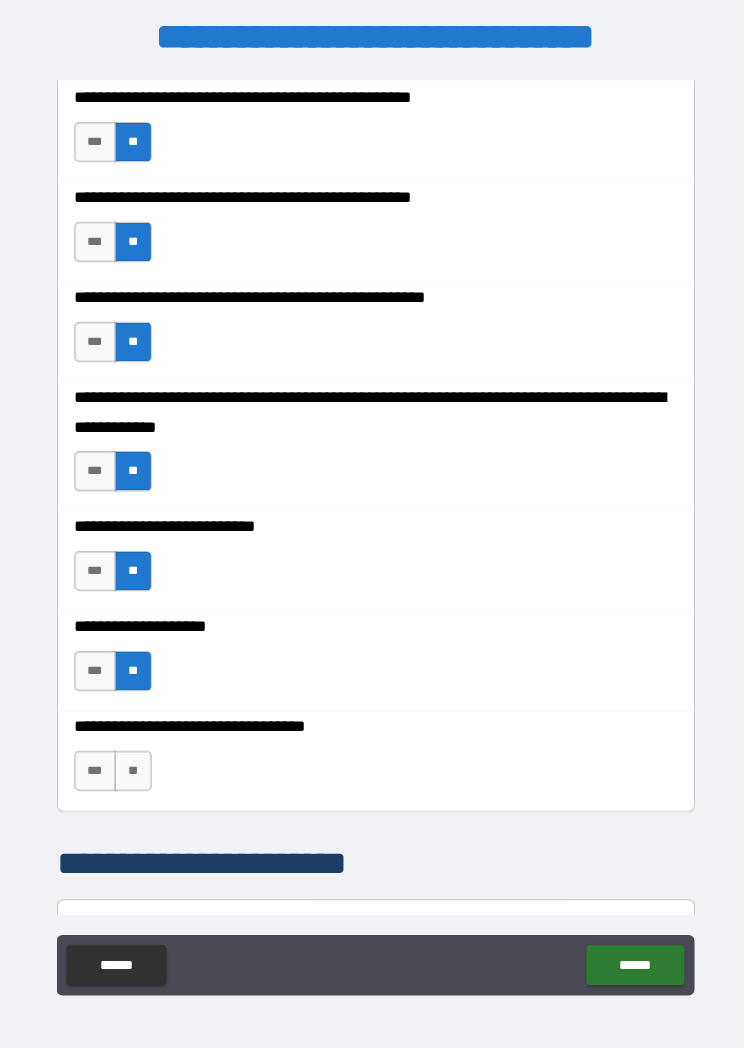 click on "**" at bounding box center (131, 764) 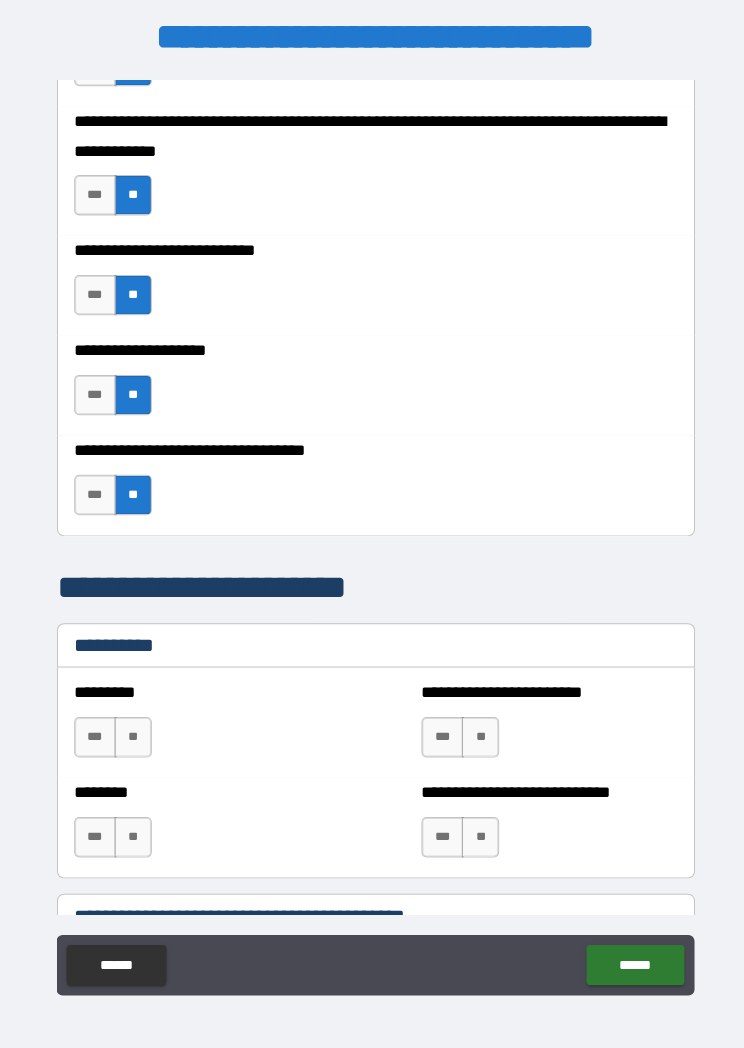 scroll, scrollTop: 1496, scrollLeft: 0, axis: vertical 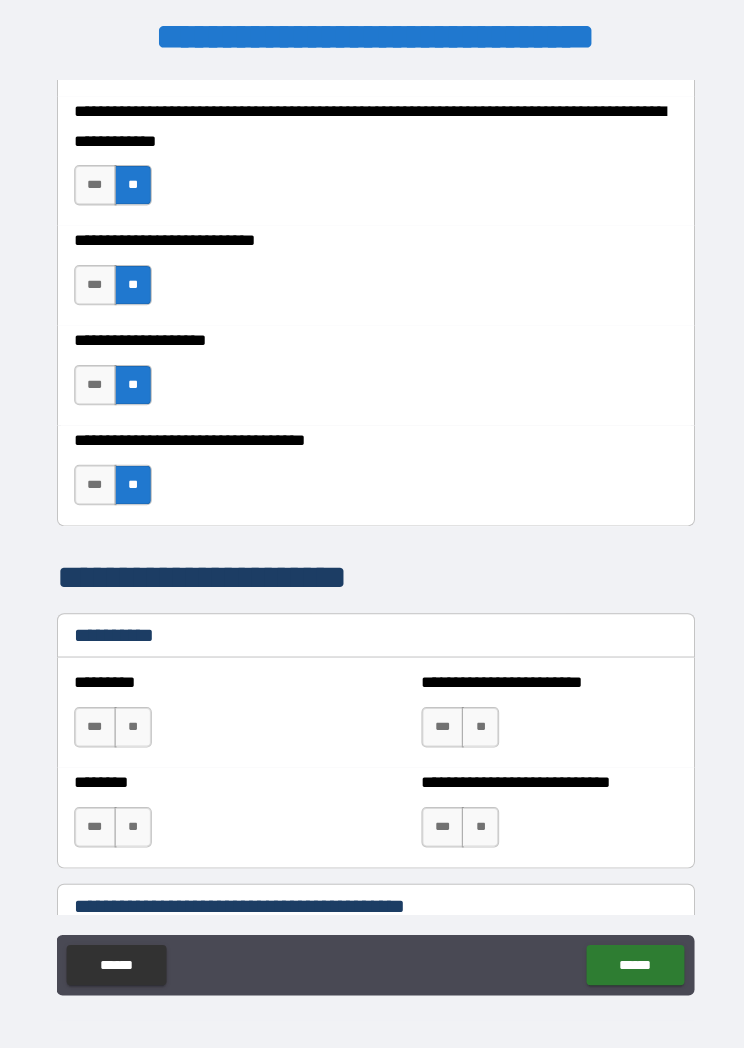 click on "**" at bounding box center [131, 720] 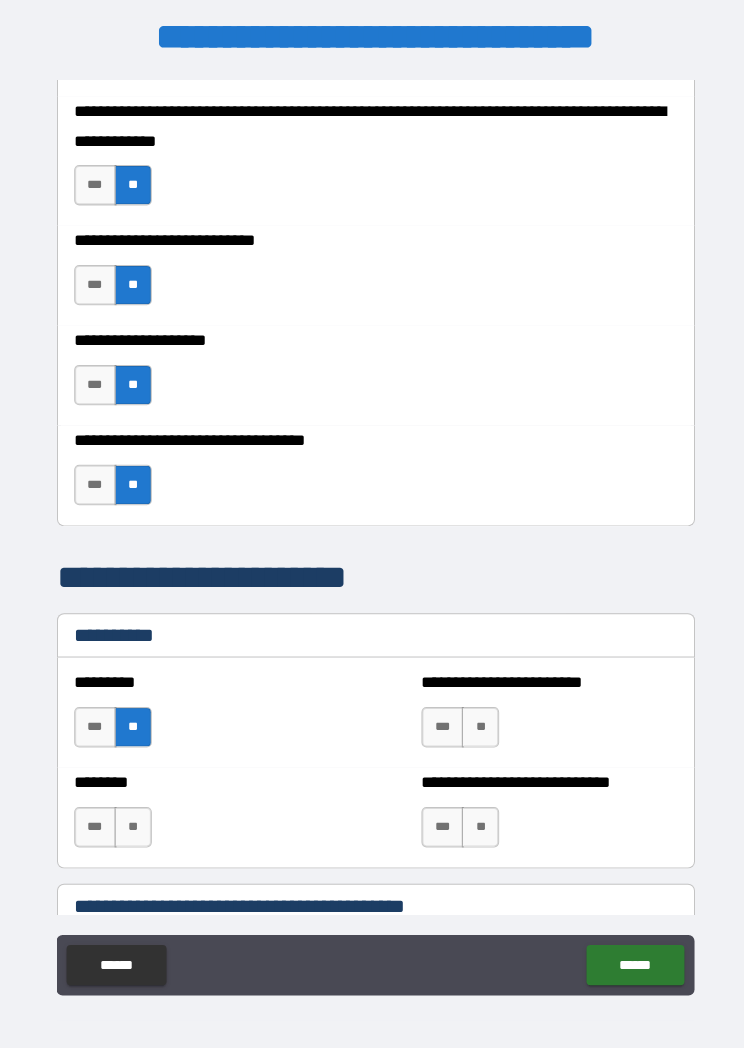 click on "**" at bounding box center [475, 720] 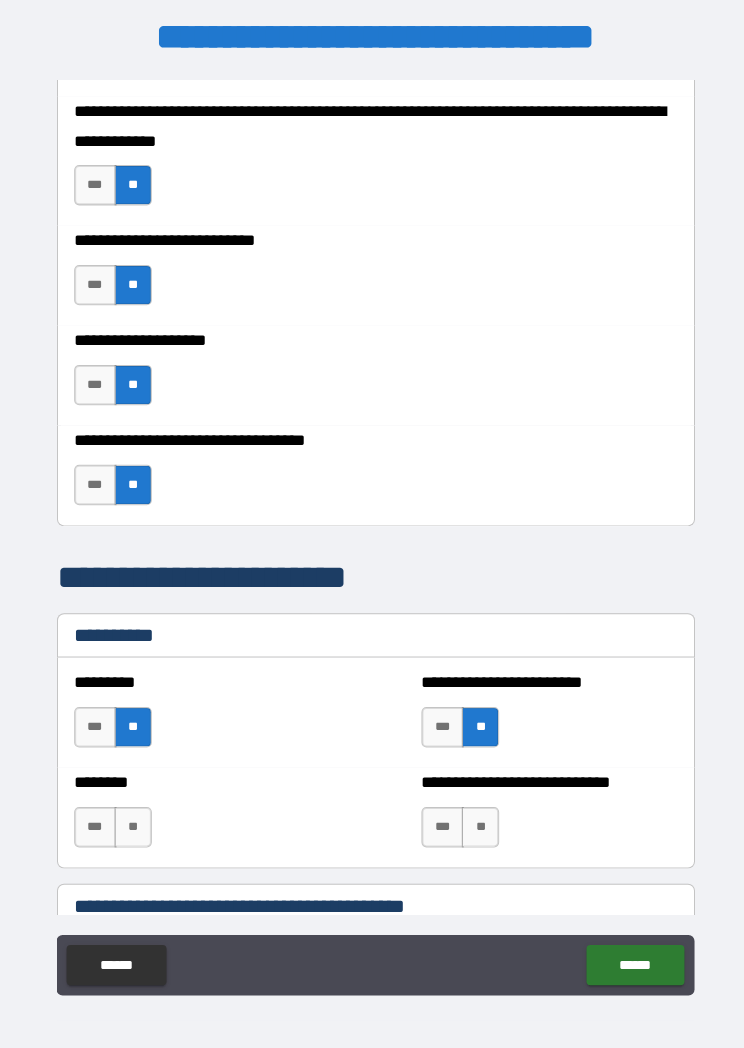 click on "**" at bounding box center (475, 819) 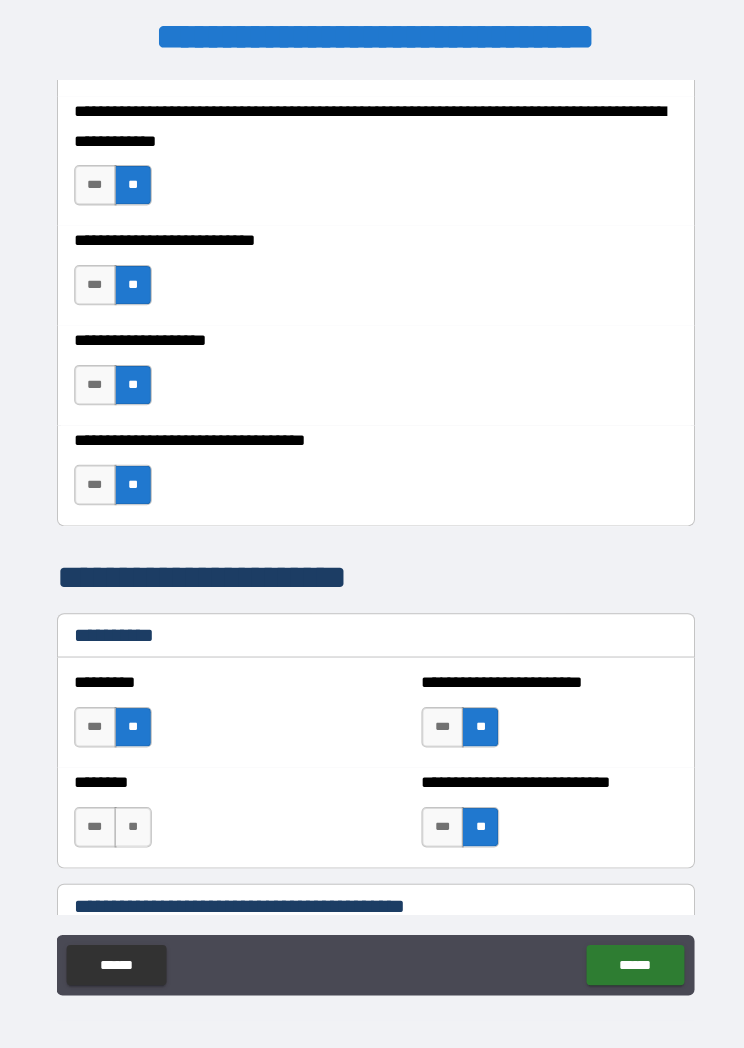 click on "**" at bounding box center [131, 819] 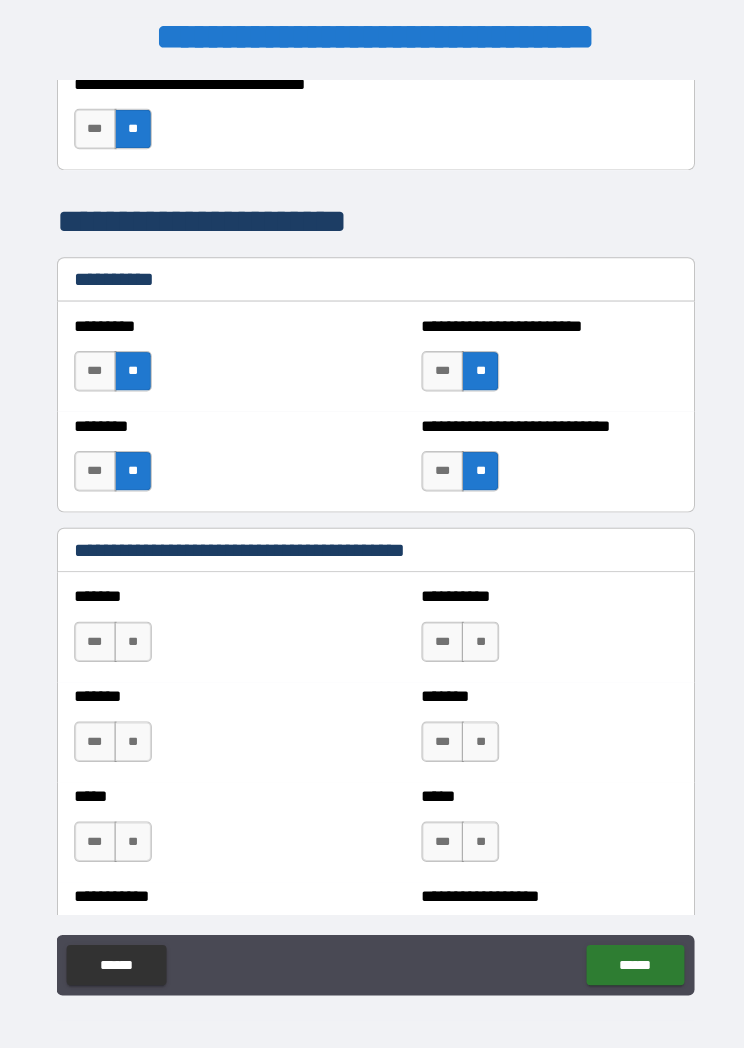 scroll, scrollTop: 1849, scrollLeft: 0, axis: vertical 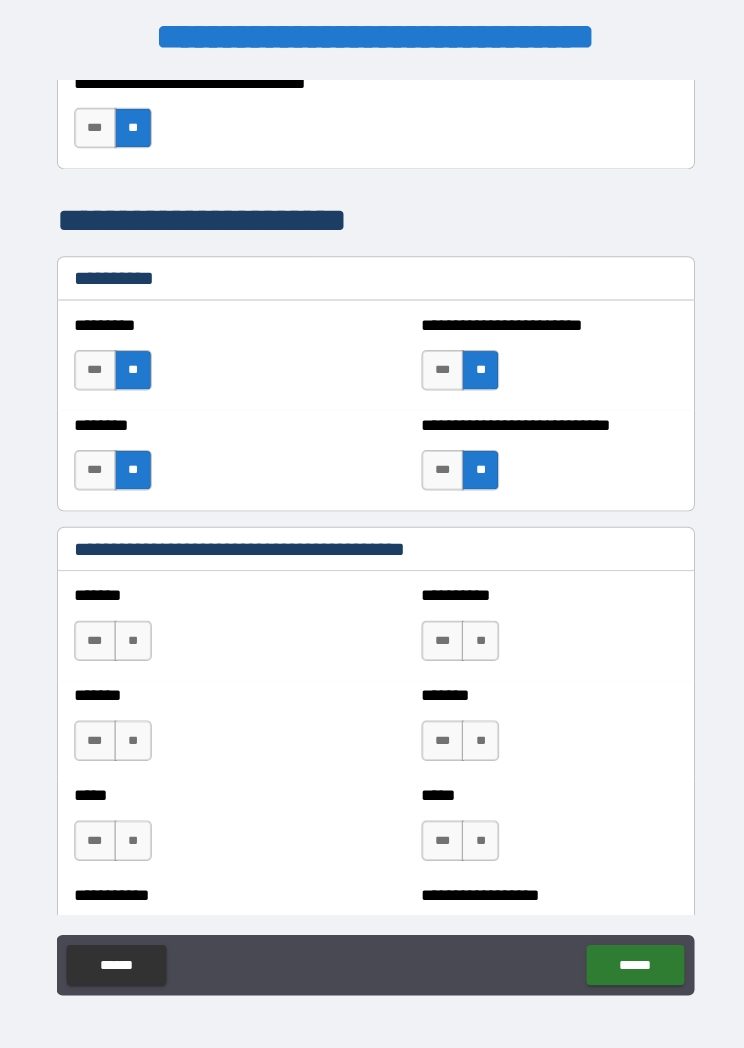 click on "**" at bounding box center [131, 635] 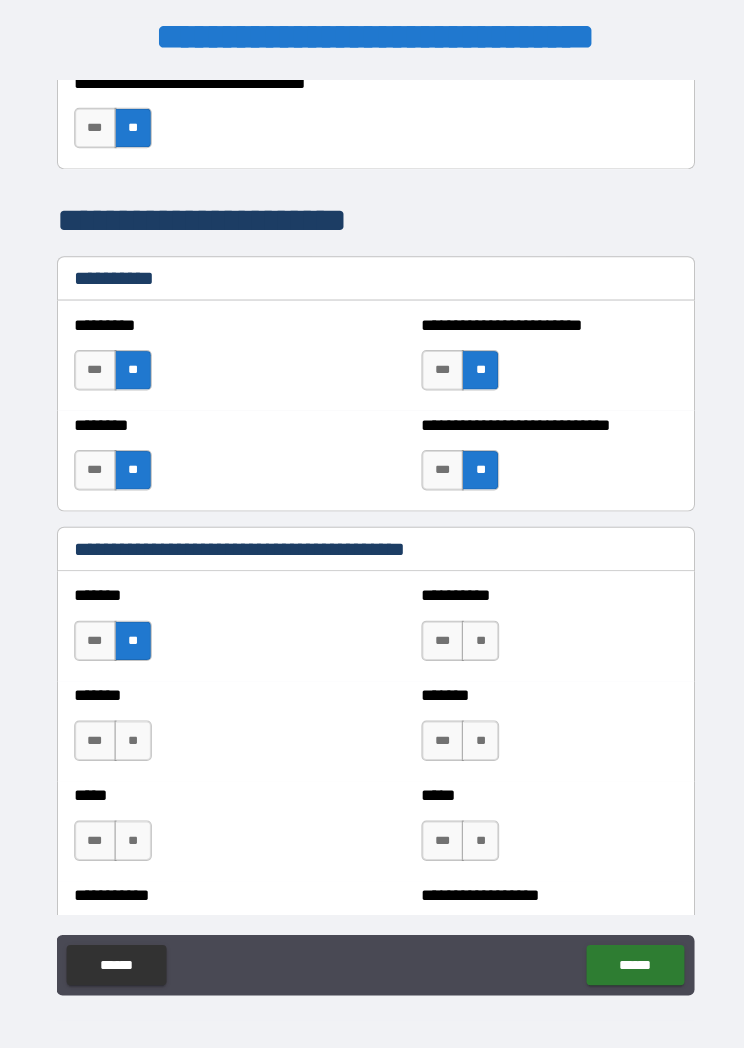 click on "**" at bounding box center [131, 734] 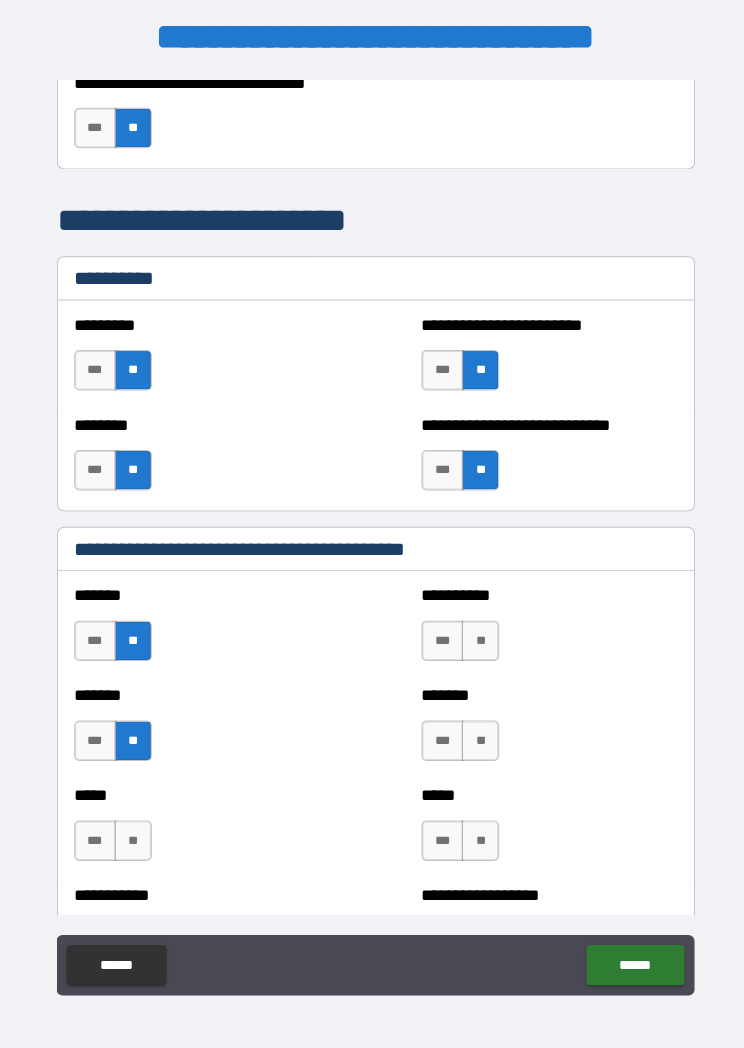 click on "***" at bounding box center (94, 734) 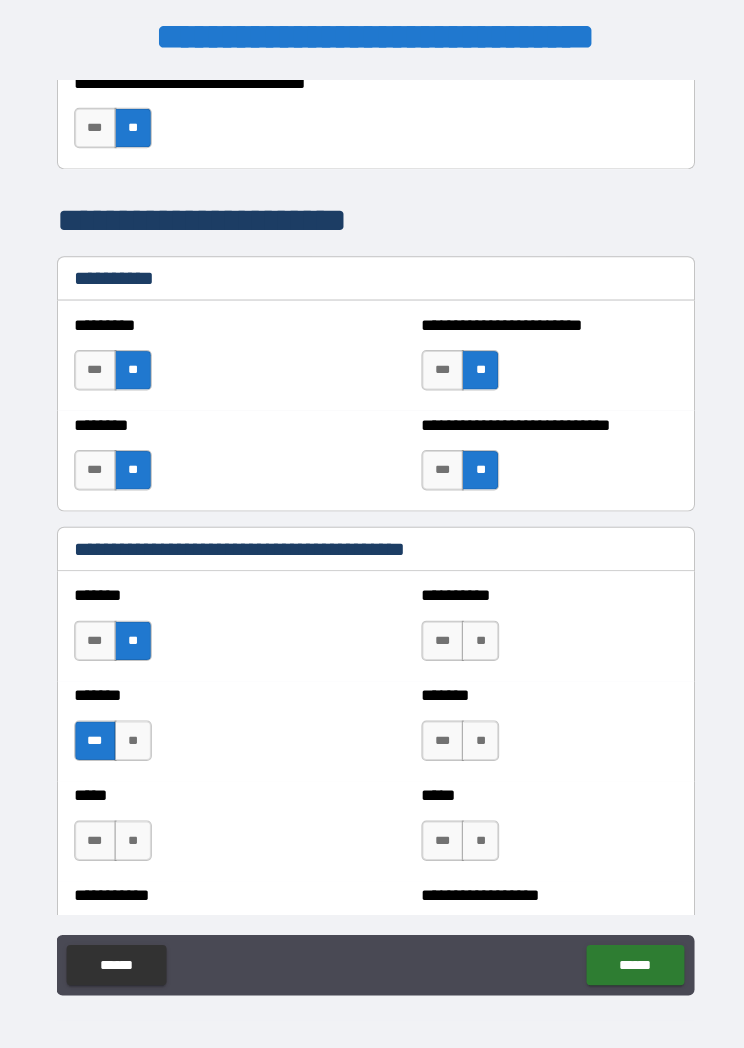click on "**" at bounding box center (131, 833) 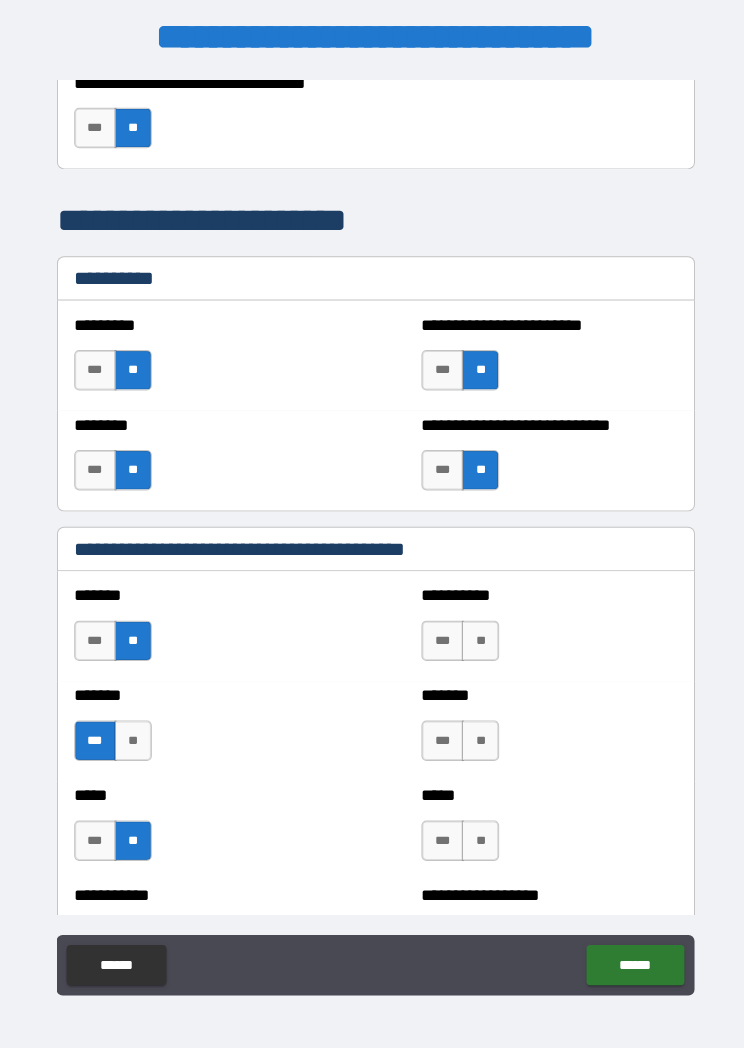 click on "***" at bounding box center [438, 635] 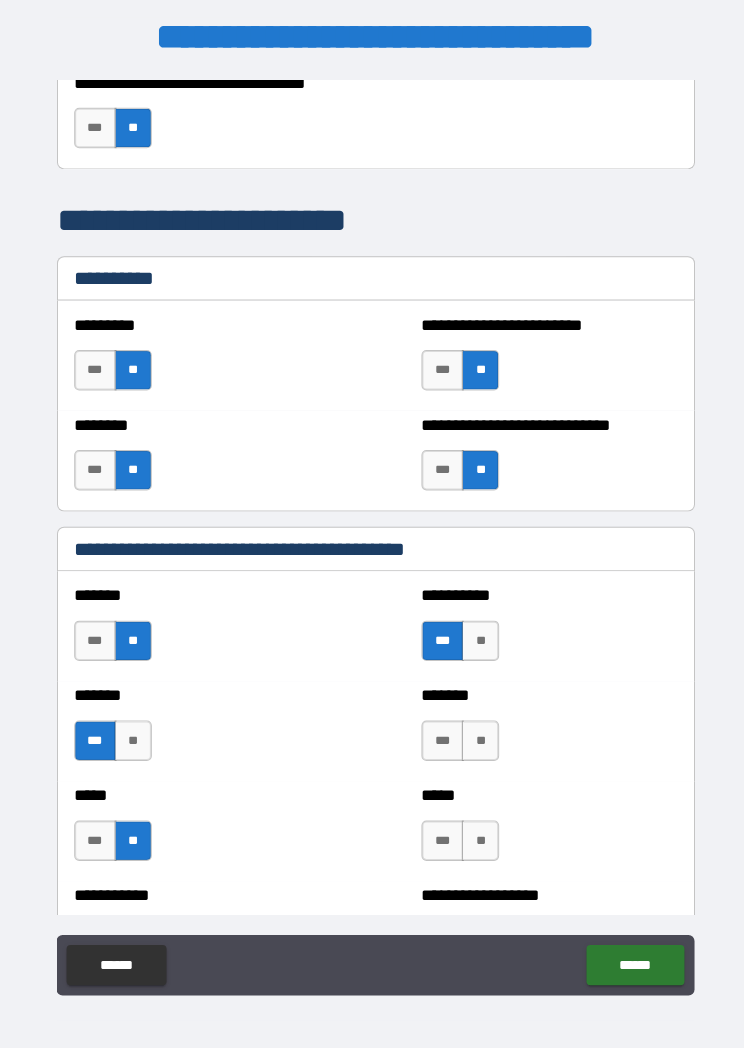 click on "**" at bounding box center (475, 734) 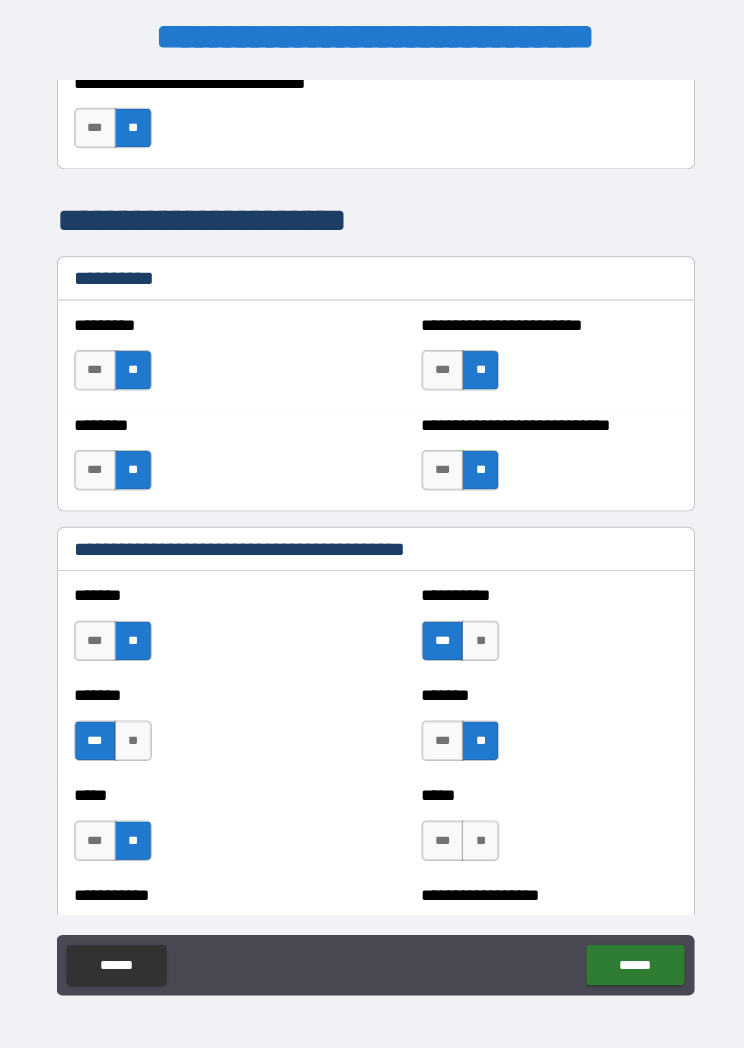 click on "**" at bounding box center (475, 833) 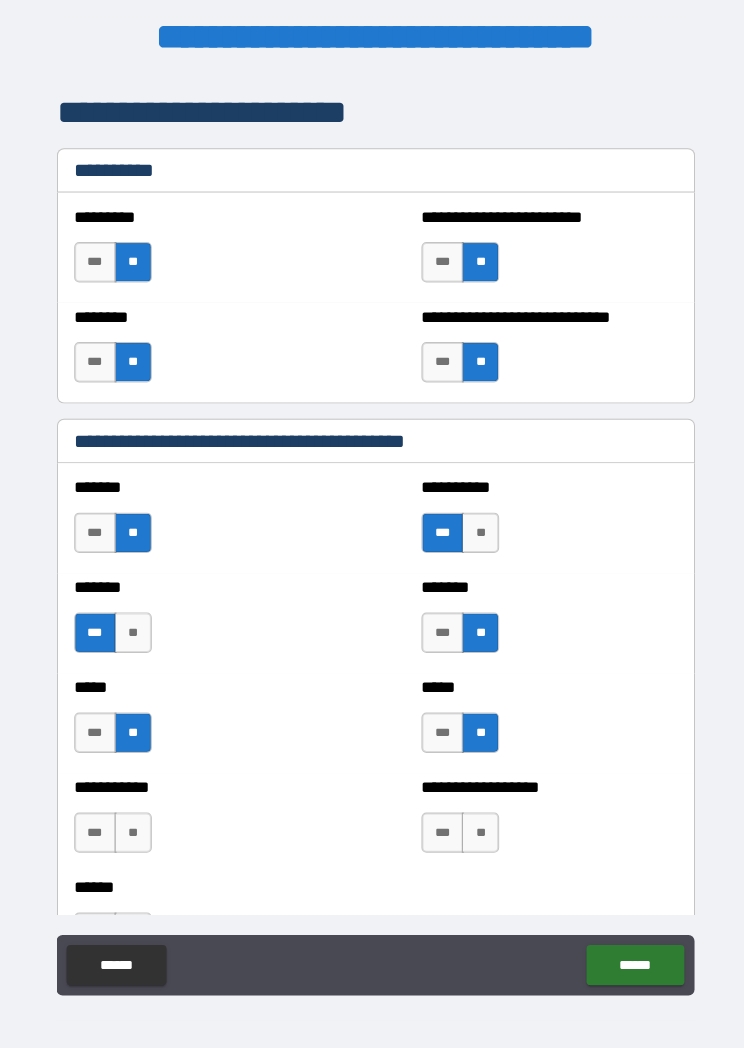 scroll, scrollTop: 2017, scrollLeft: 0, axis: vertical 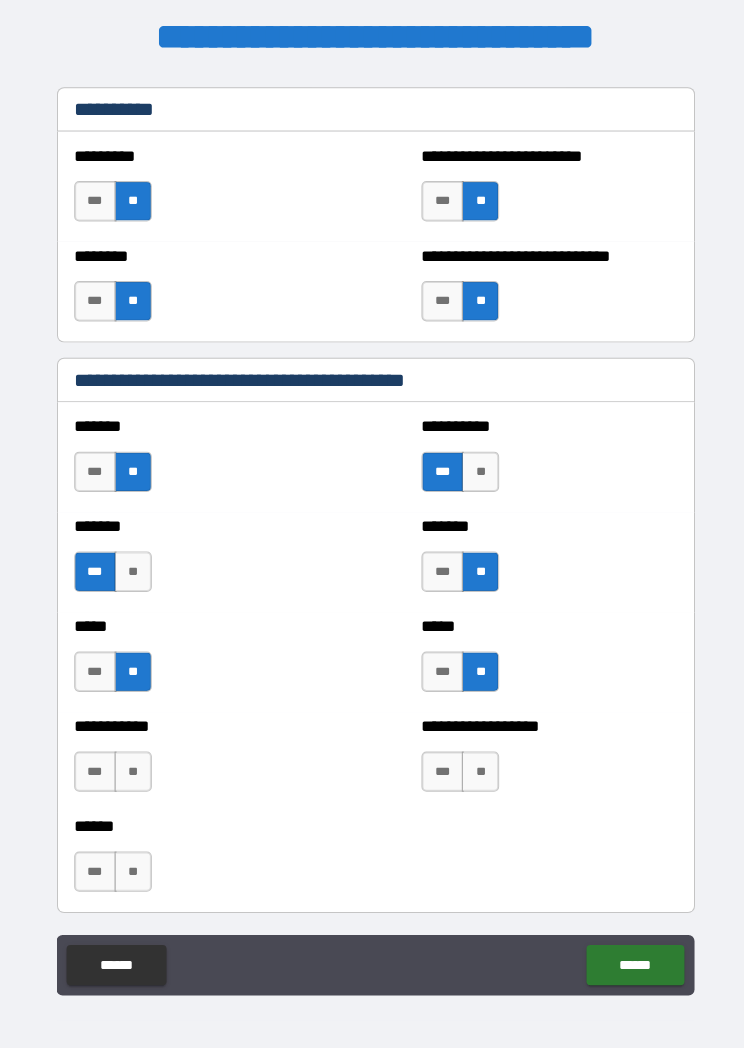 click on "**" at bounding box center (475, 764) 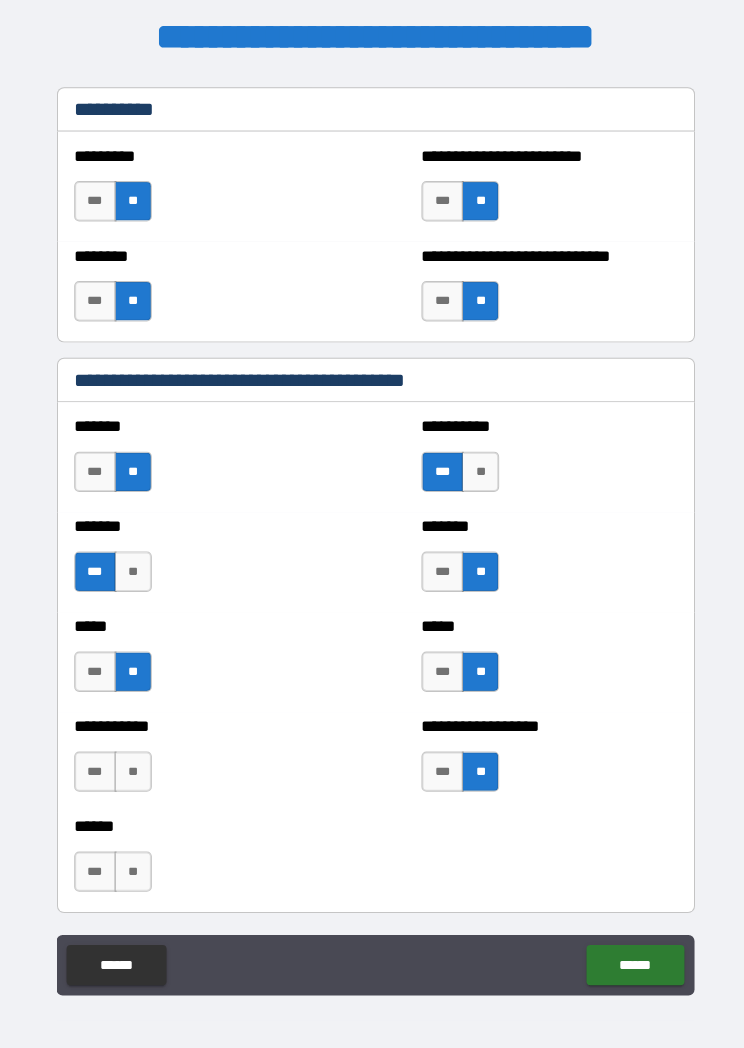 click on "**" at bounding box center (131, 764) 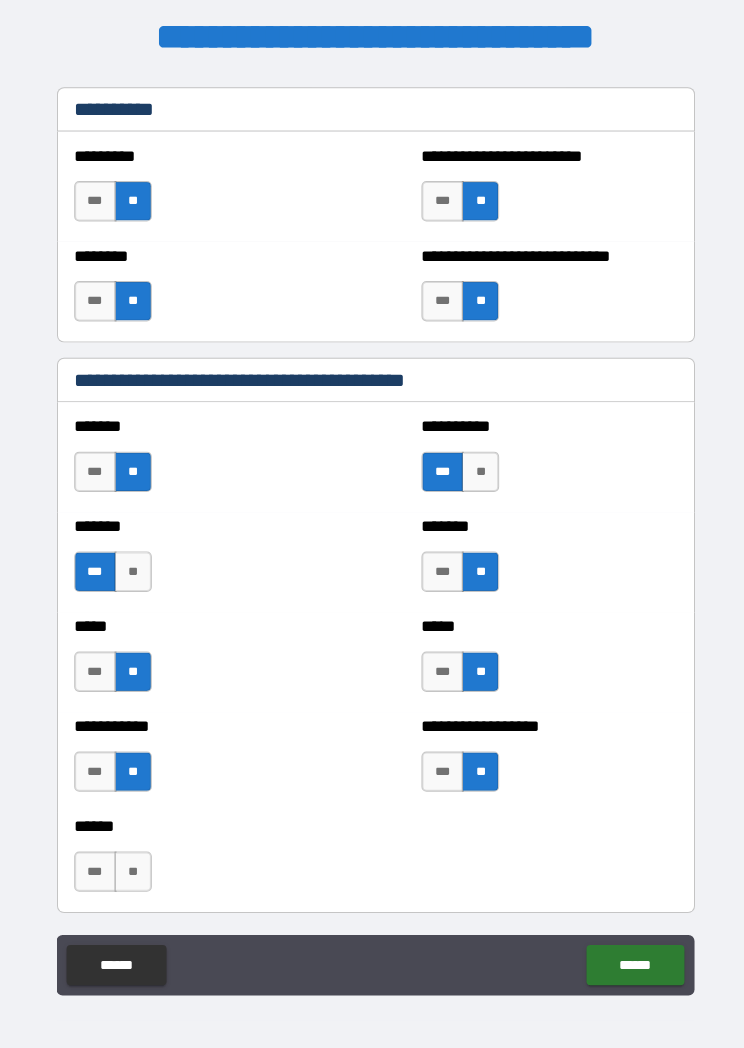 click on "**" at bounding box center (131, 863) 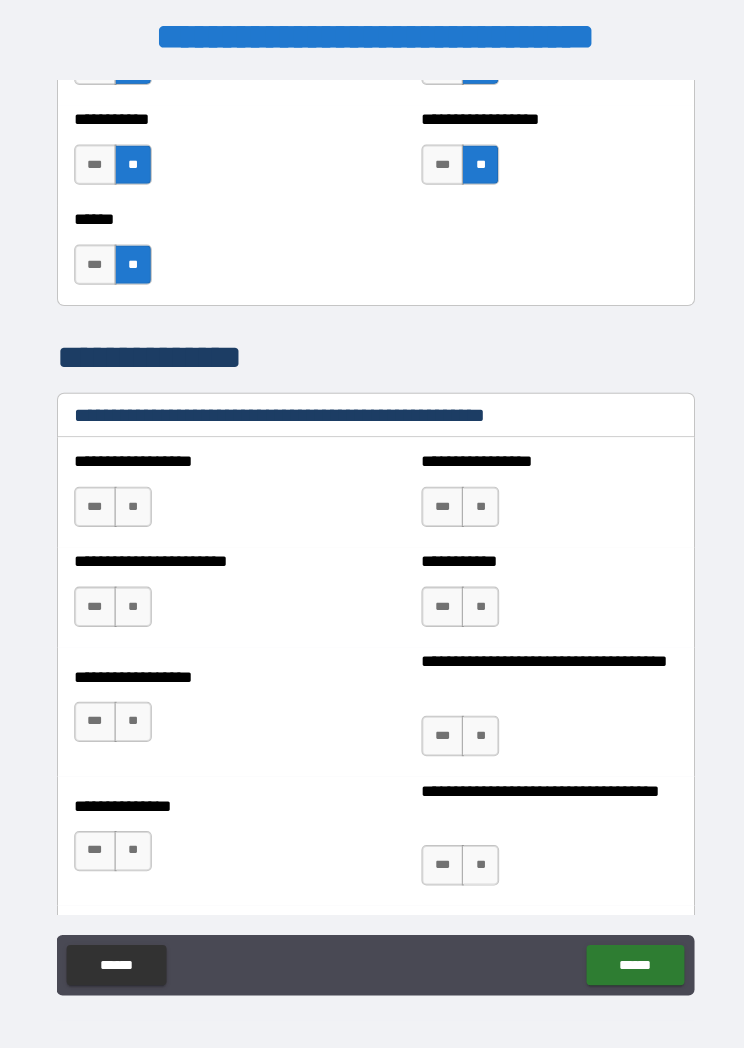 scroll, scrollTop: 2619, scrollLeft: 0, axis: vertical 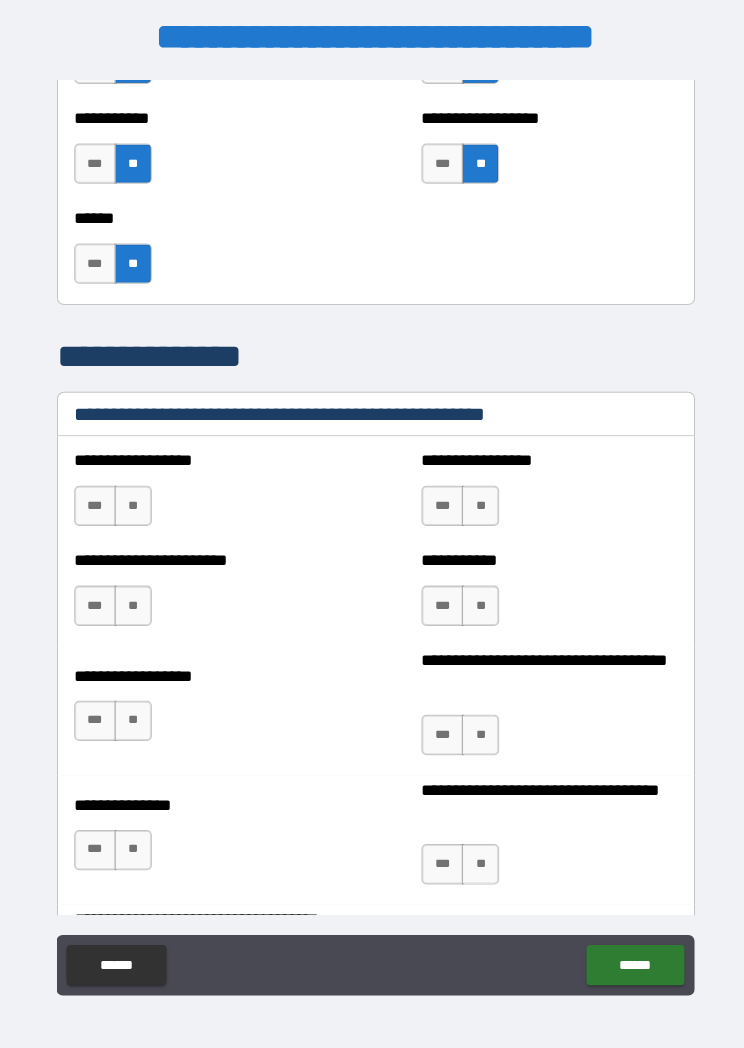 click on "**" at bounding box center (131, 501) 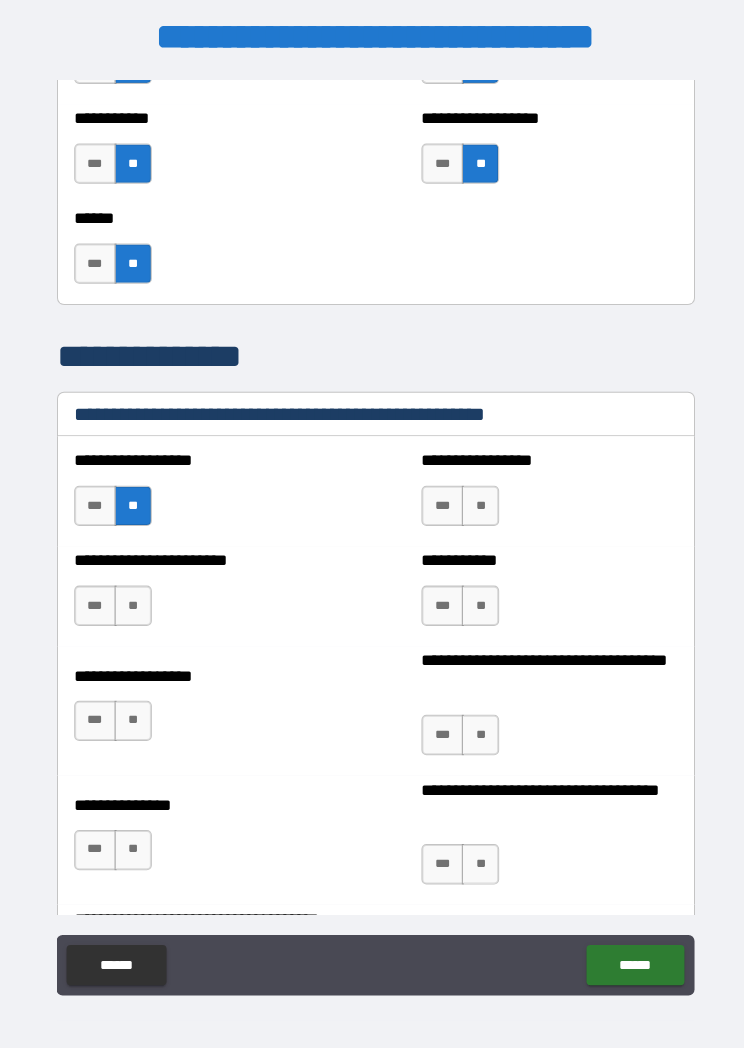 click on "**" at bounding box center [475, 501] 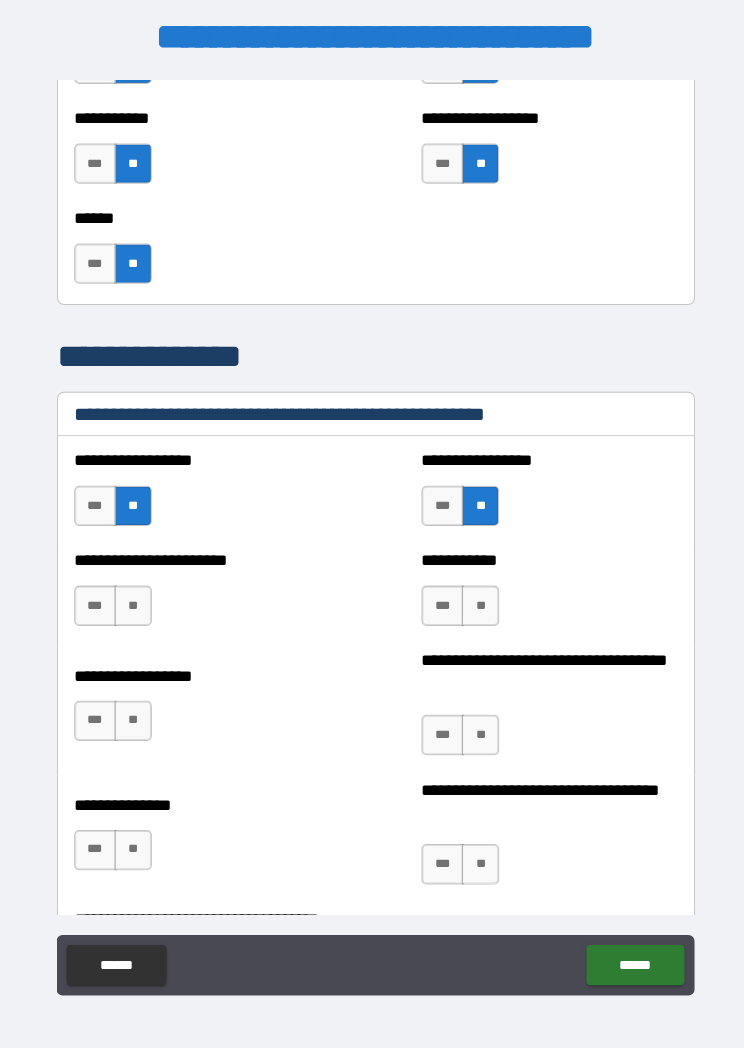 click on "**" at bounding box center (475, 600) 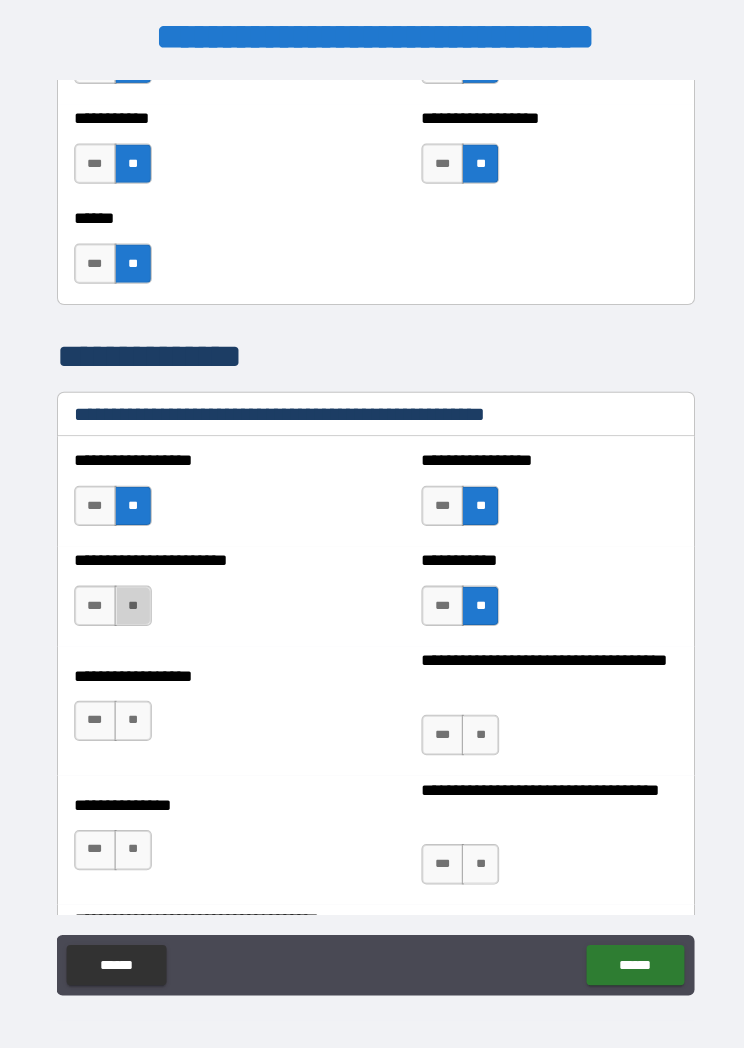 click on "**" at bounding box center [131, 600] 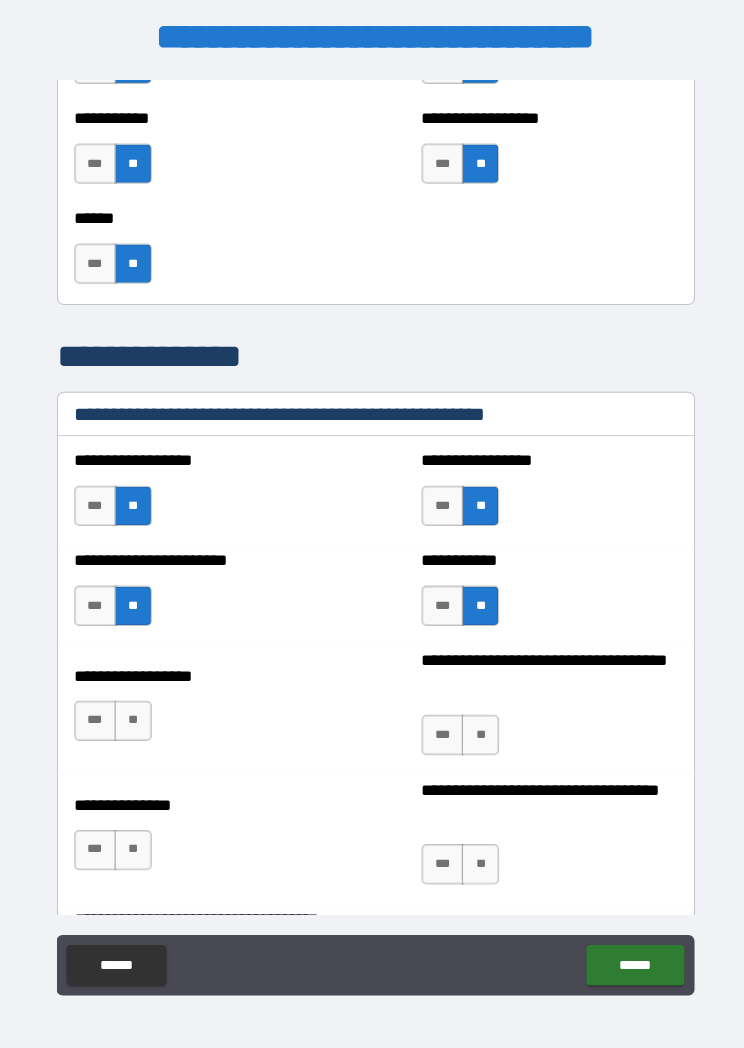 click on "**" at bounding box center (131, 714) 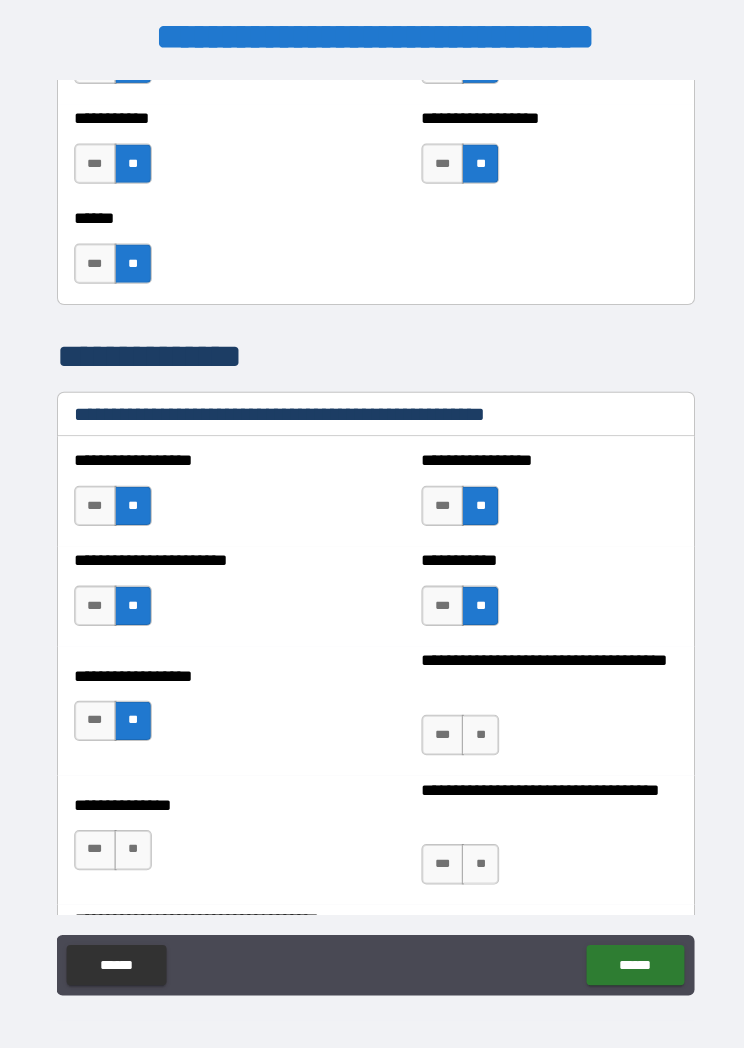 click on "**" at bounding box center [475, 728] 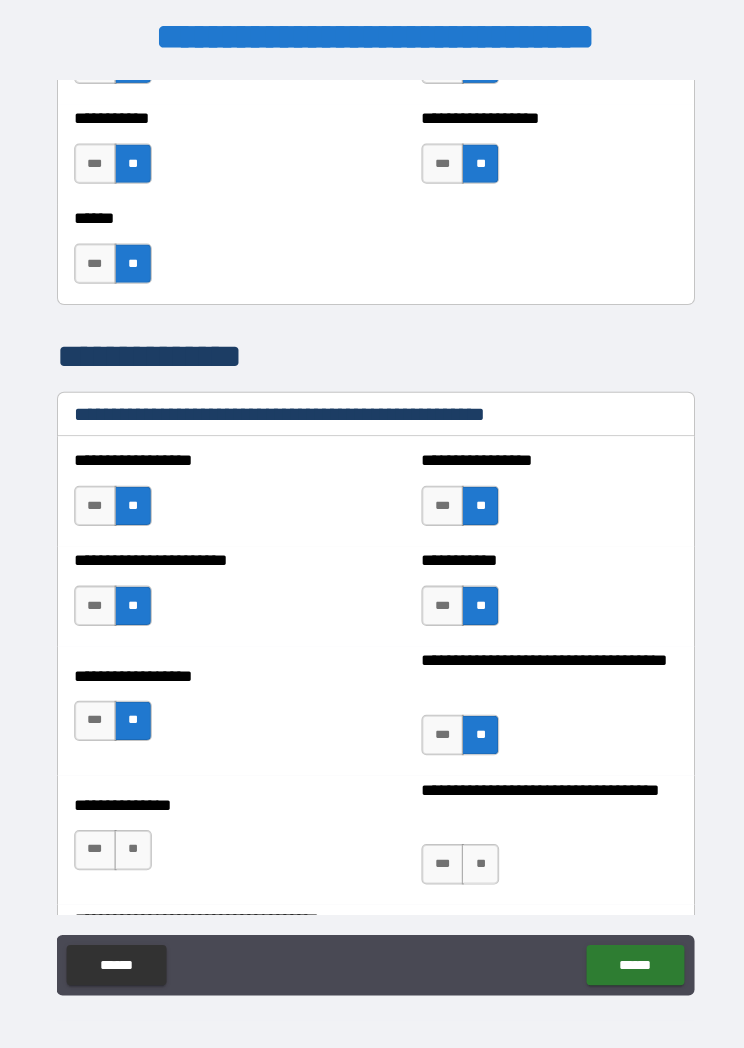 click on "**" at bounding box center [131, 842] 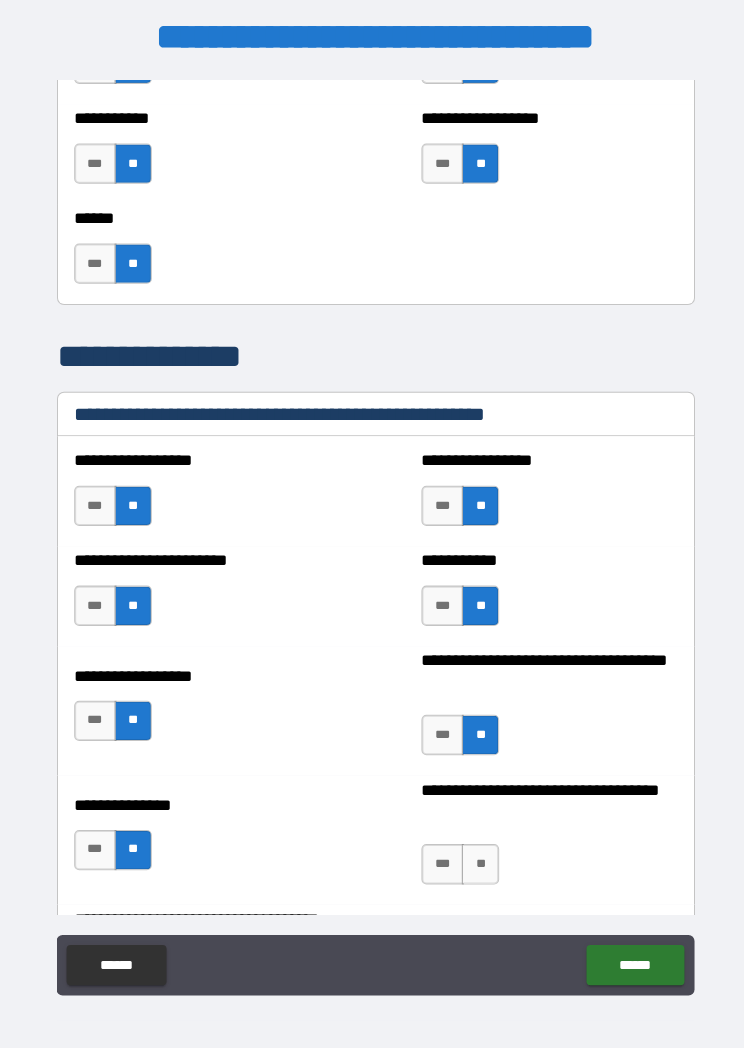 click on "***" at bounding box center (94, 842) 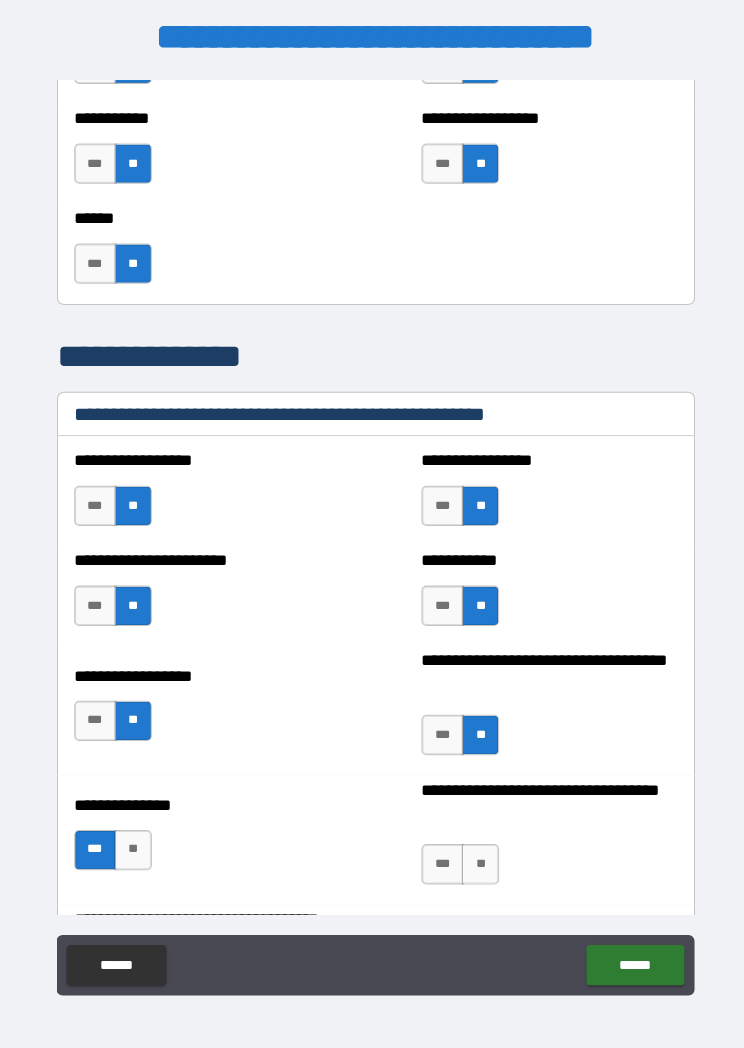 click on "**" at bounding box center [131, 842] 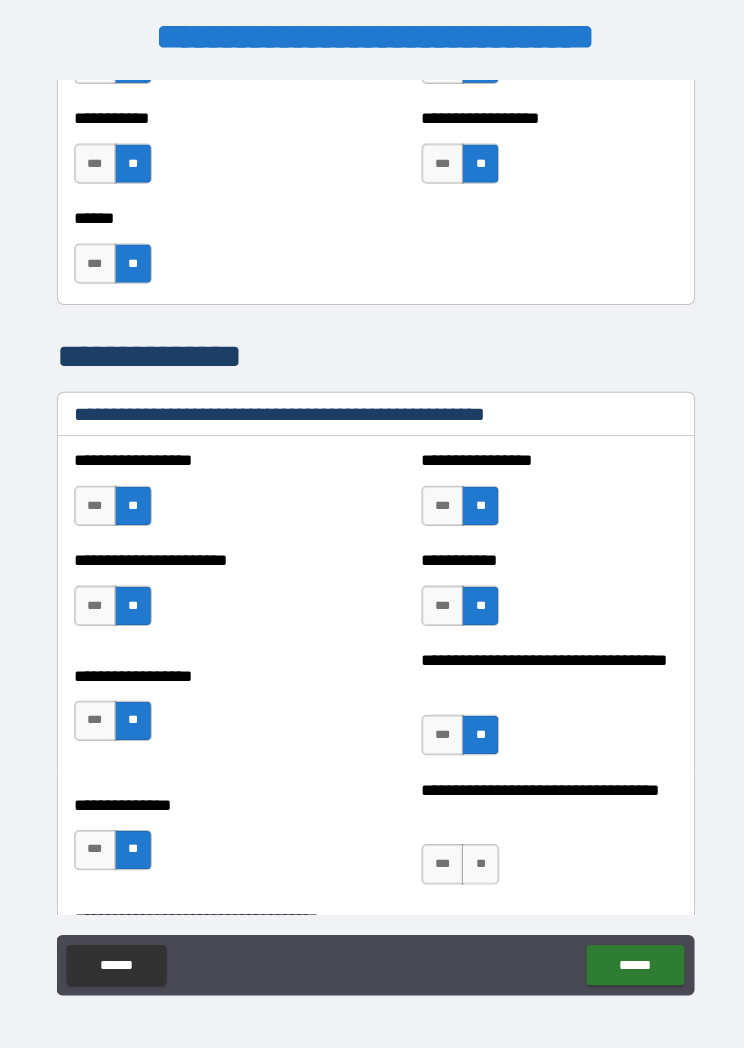 click on "**" at bounding box center [475, 856] 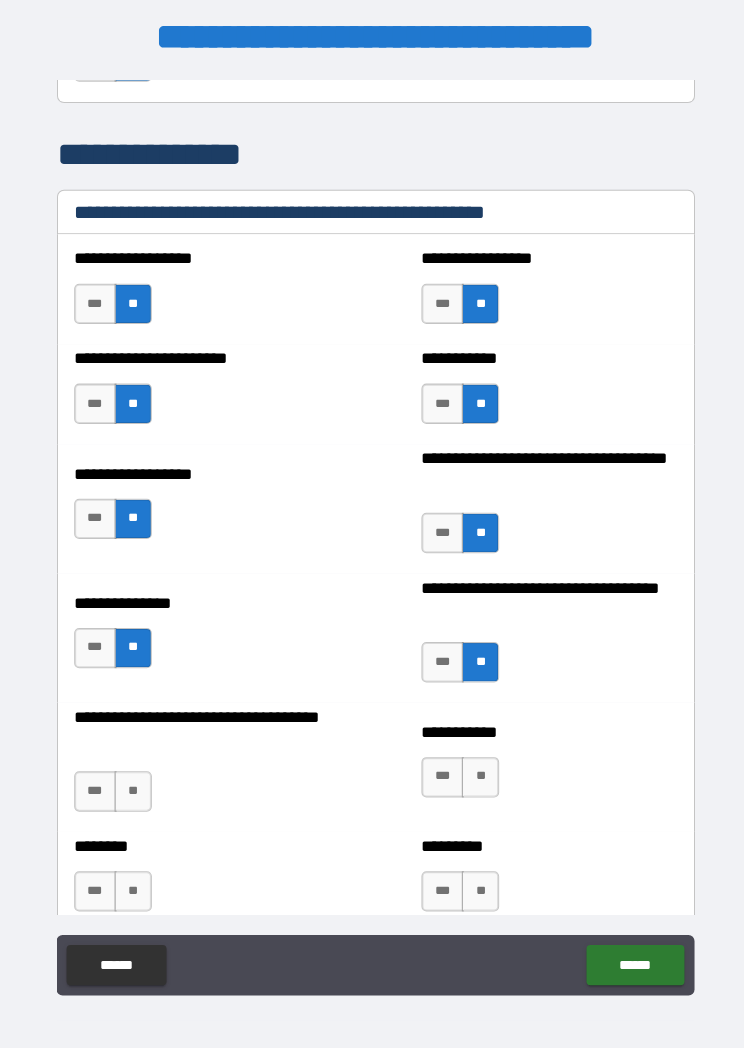 scroll, scrollTop: 2860, scrollLeft: 0, axis: vertical 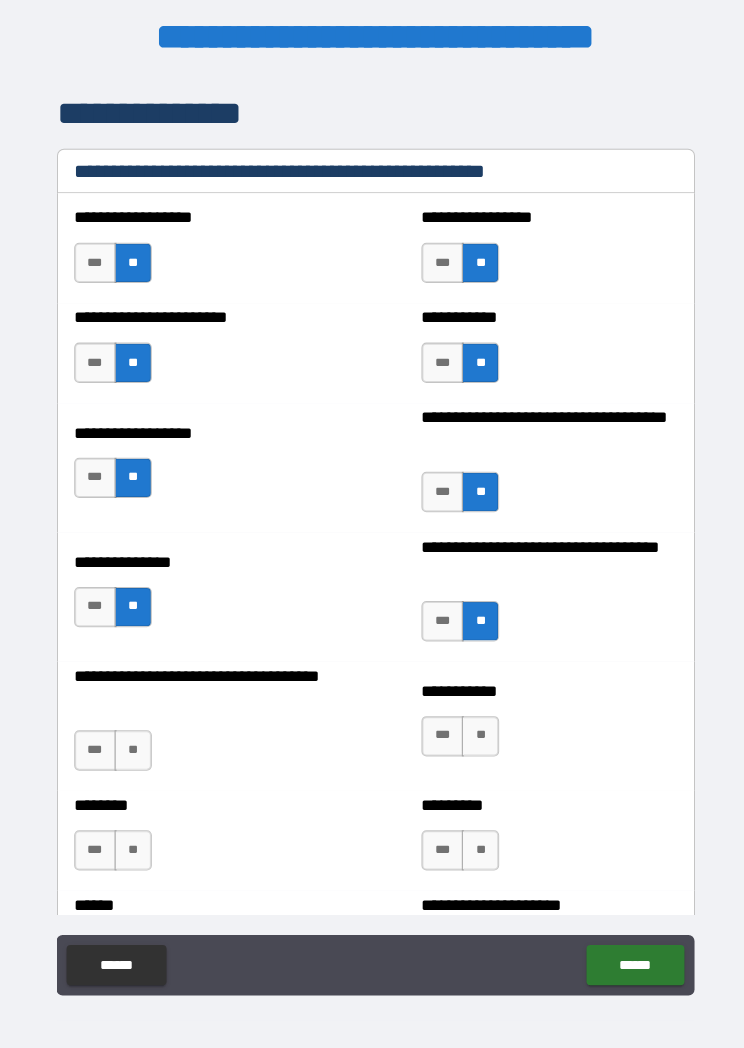 click on "**" at bounding box center (131, 743) 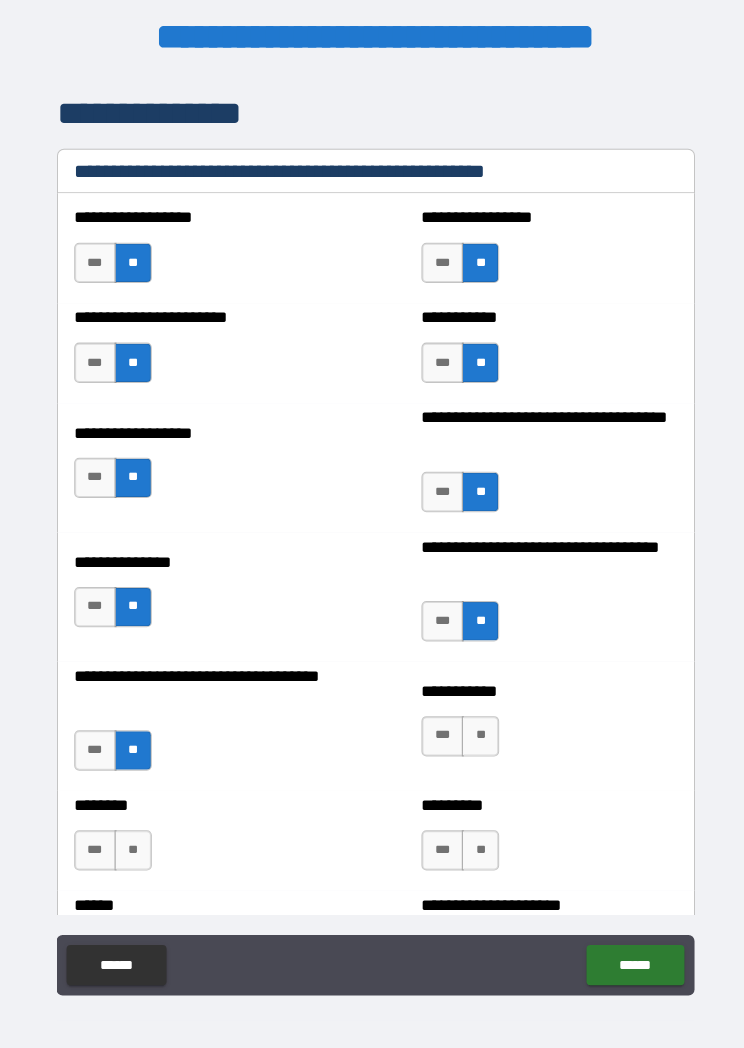 click on "**" at bounding box center (475, 729) 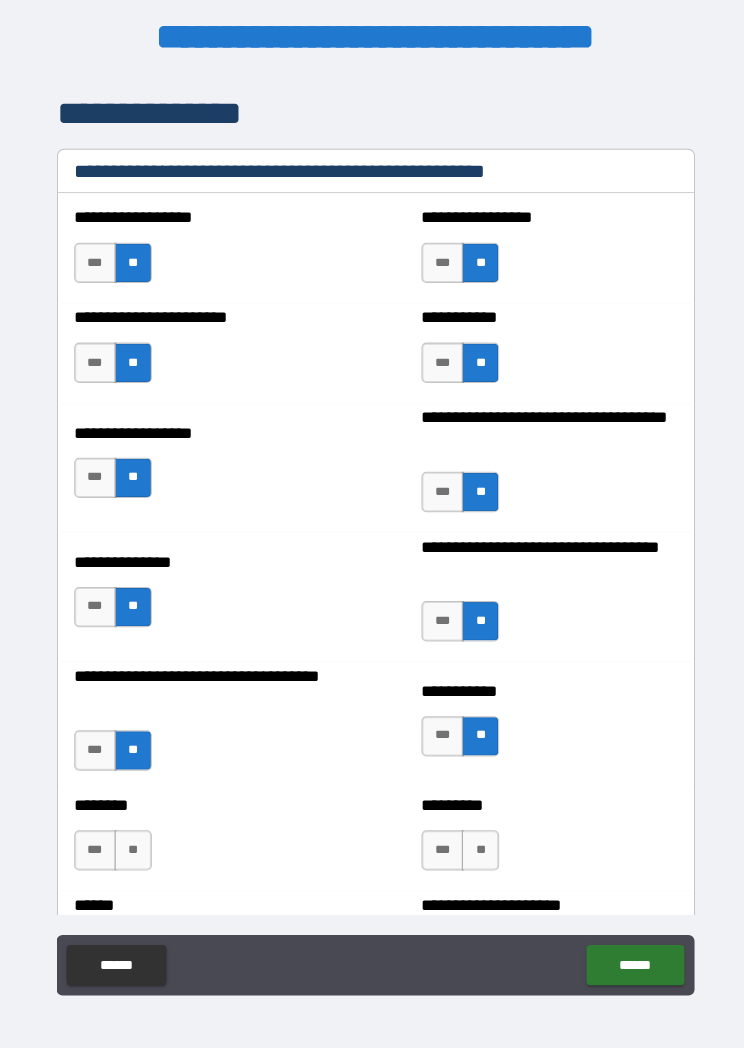 click on "**" at bounding box center (475, 842) 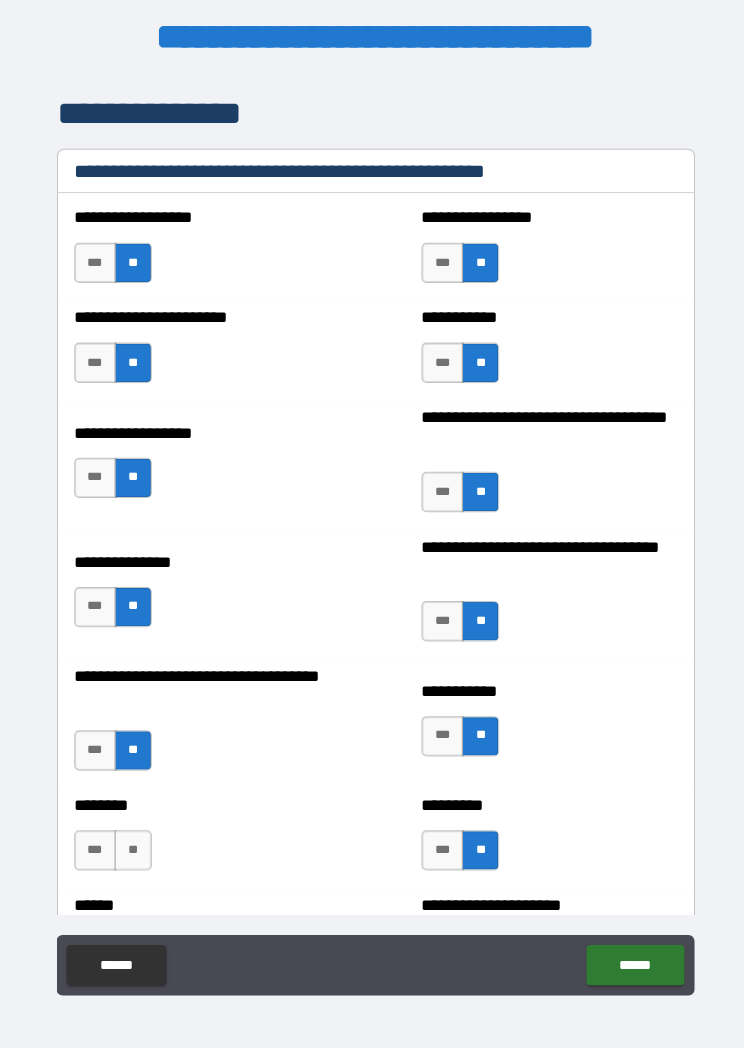 click on "**" at bounding box center [131, 842] 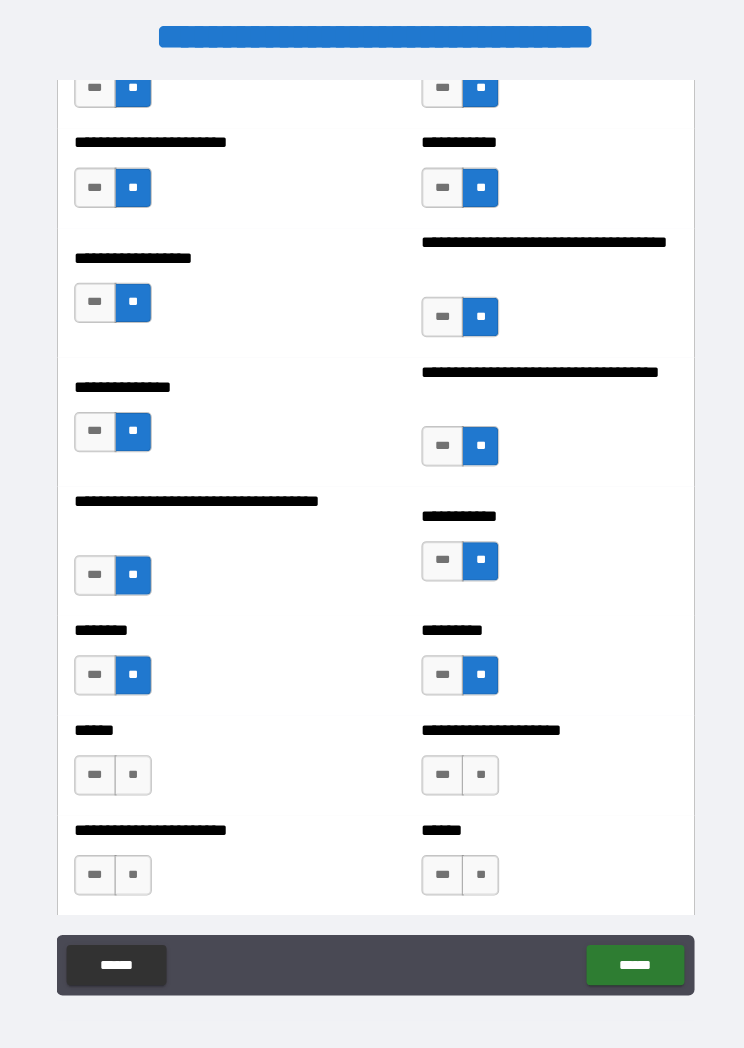 scroll, scrollTop: 3034, scrollLeft: 0, axis: vertical 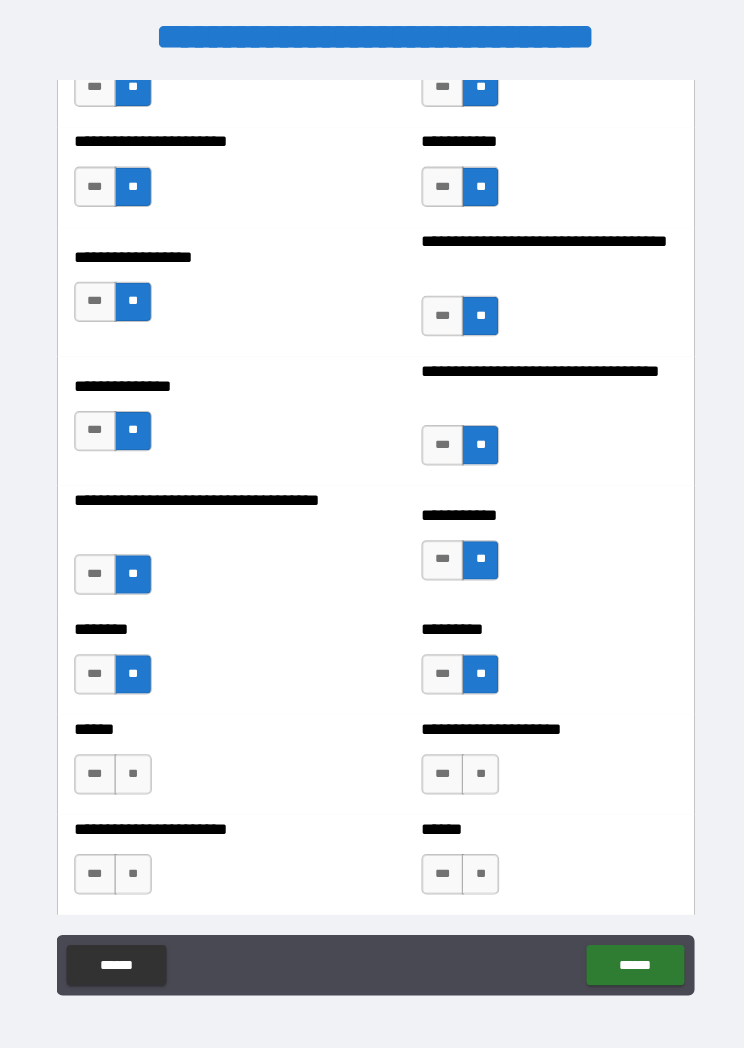 click on "**" at bounding box center (131, 767) 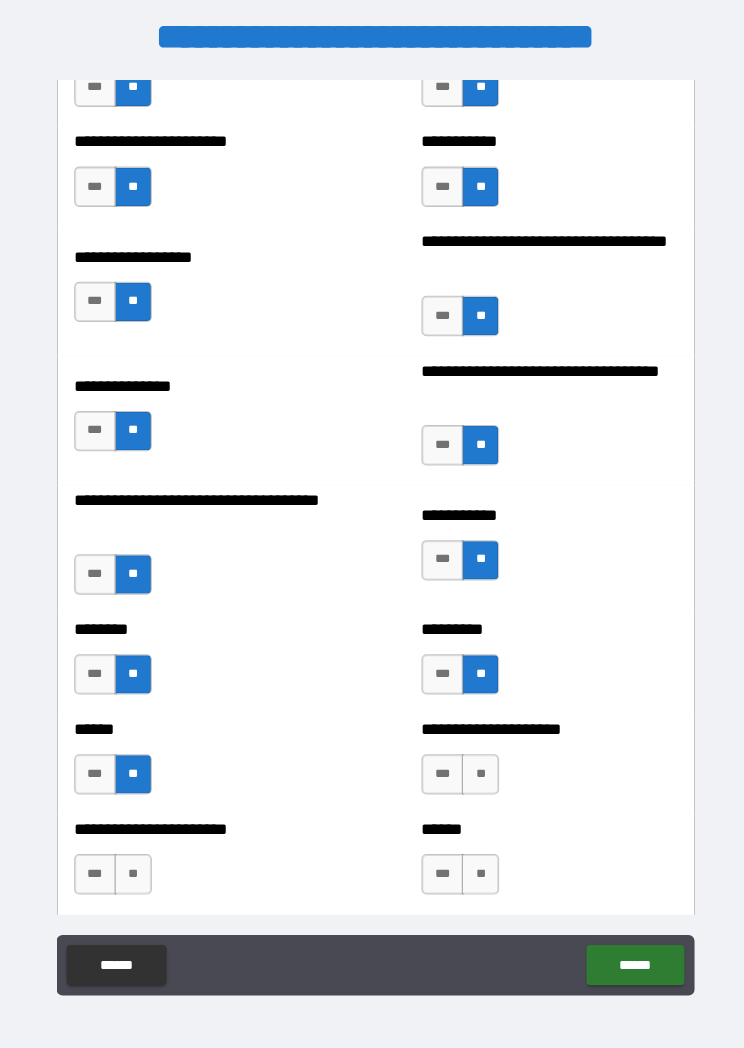 click on "**" at bounding box center (475, 767) 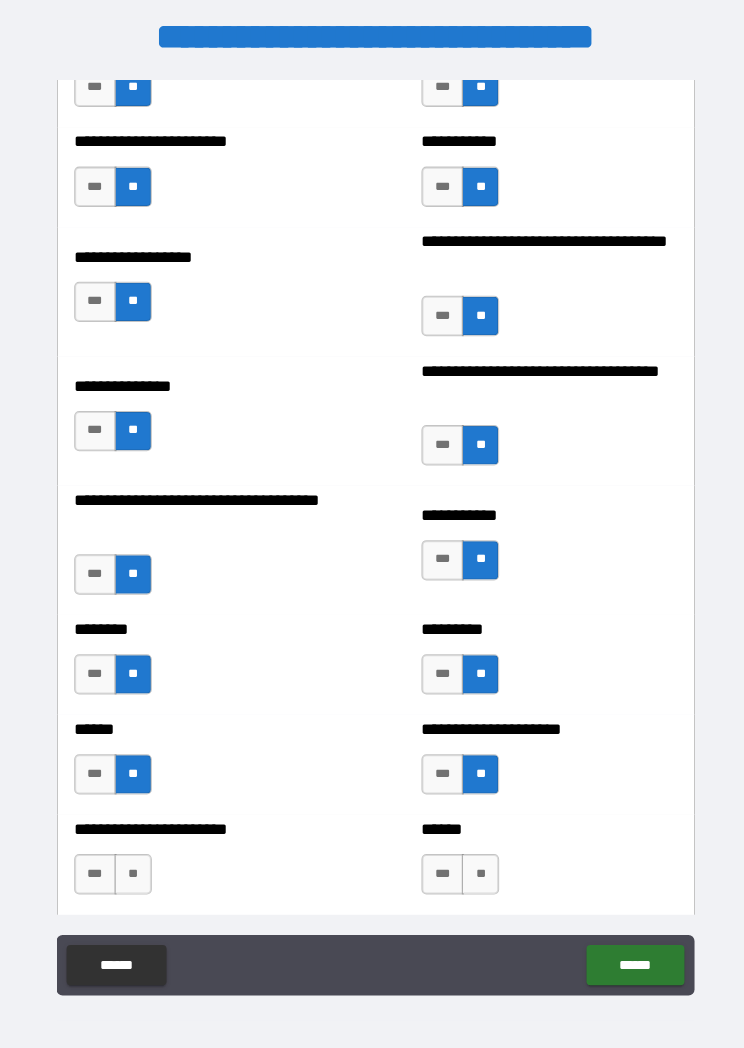 click on "**" at bounding box center (475, 866) 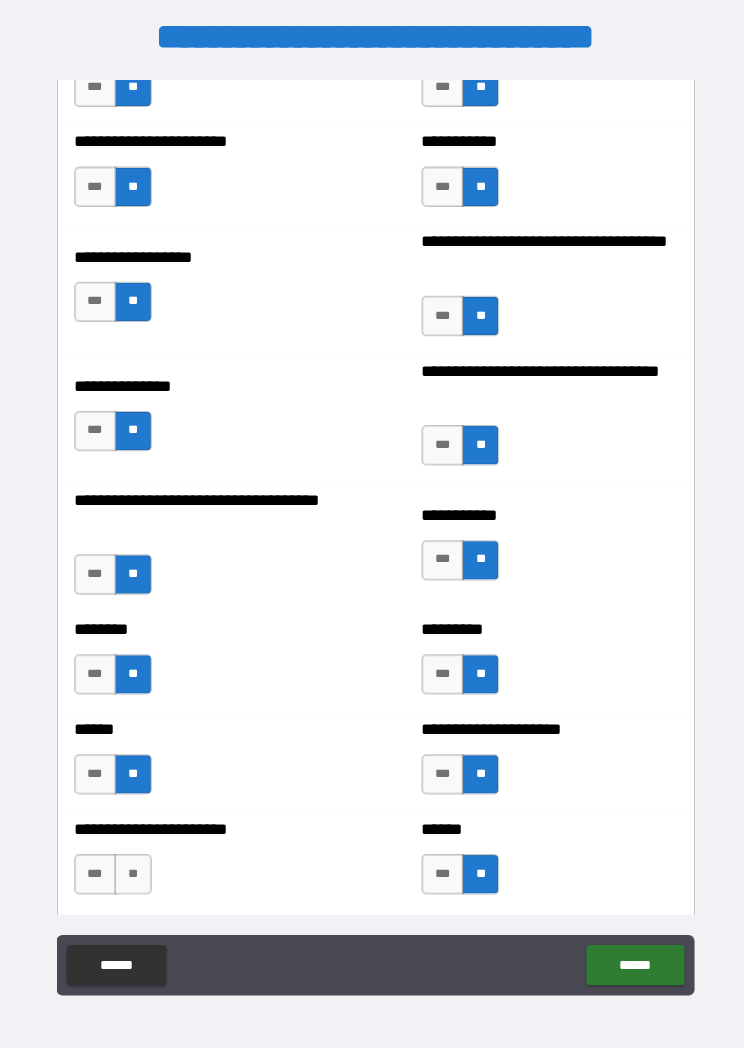click on "**" at bounding box center [131, 866] 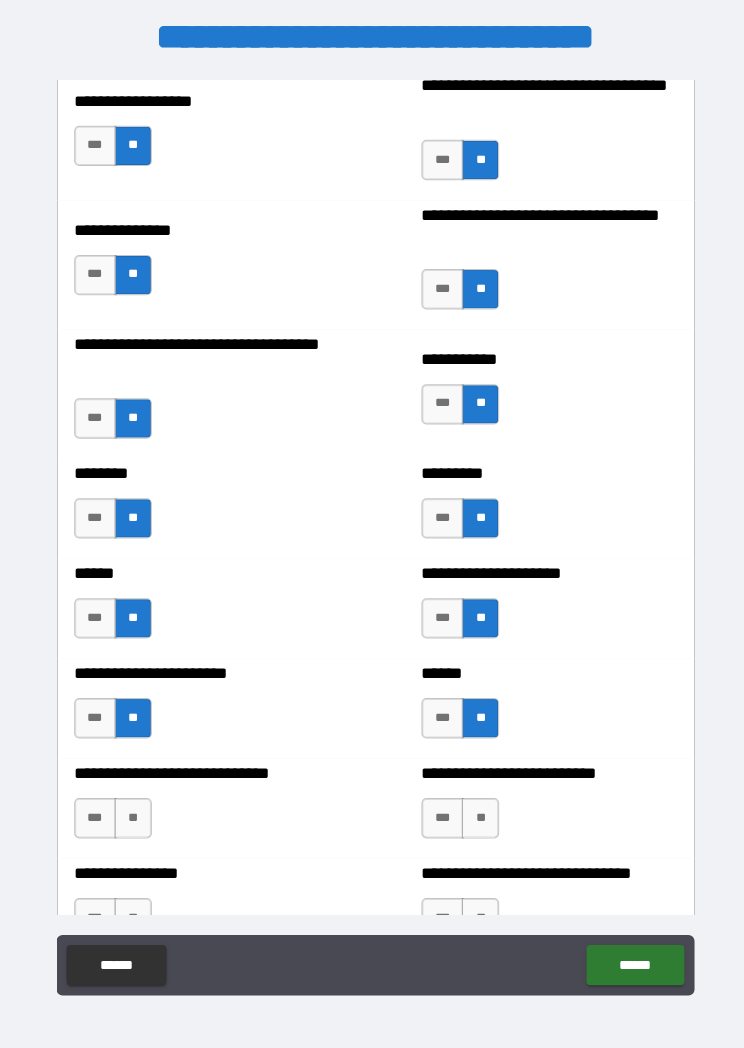 scroll, scrollTop: 3211, scrollLeft: 0, axis: vertical 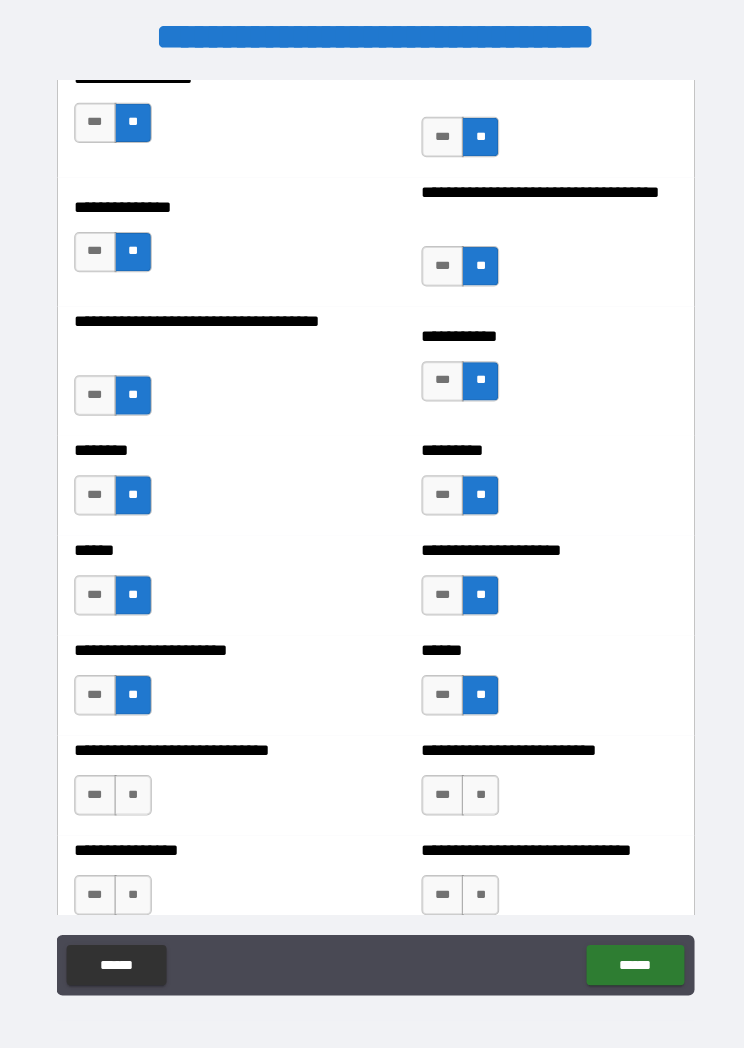 click on "**" at bounding box center (131, 788) 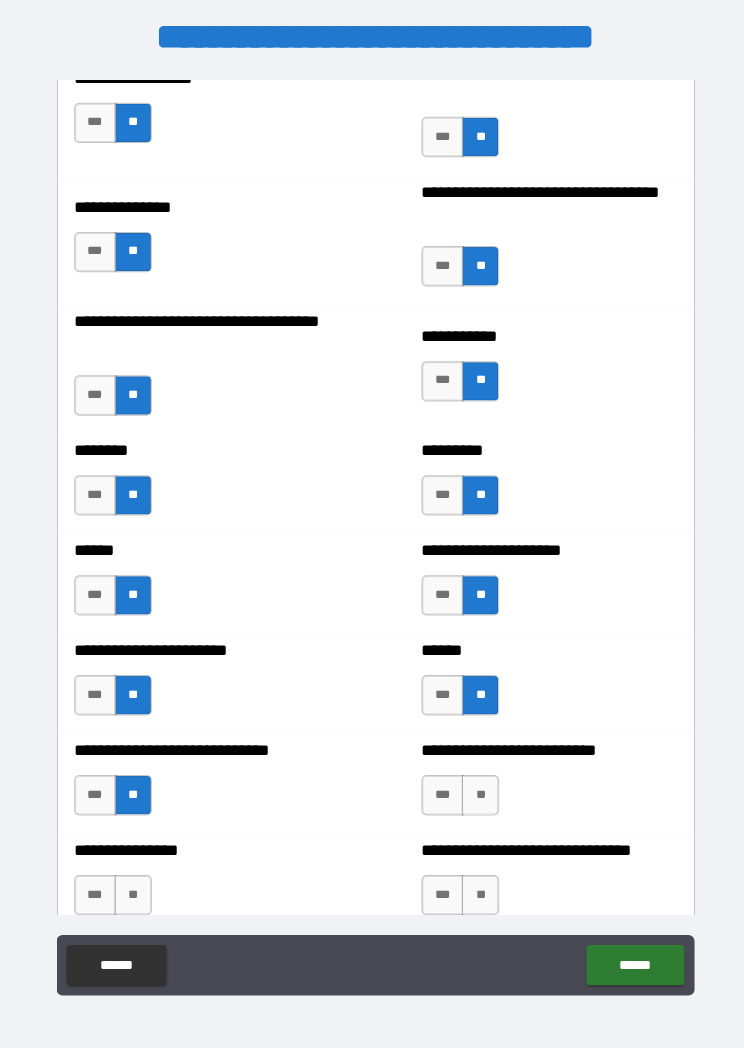 click on "**" at bounding box center (475, 788) 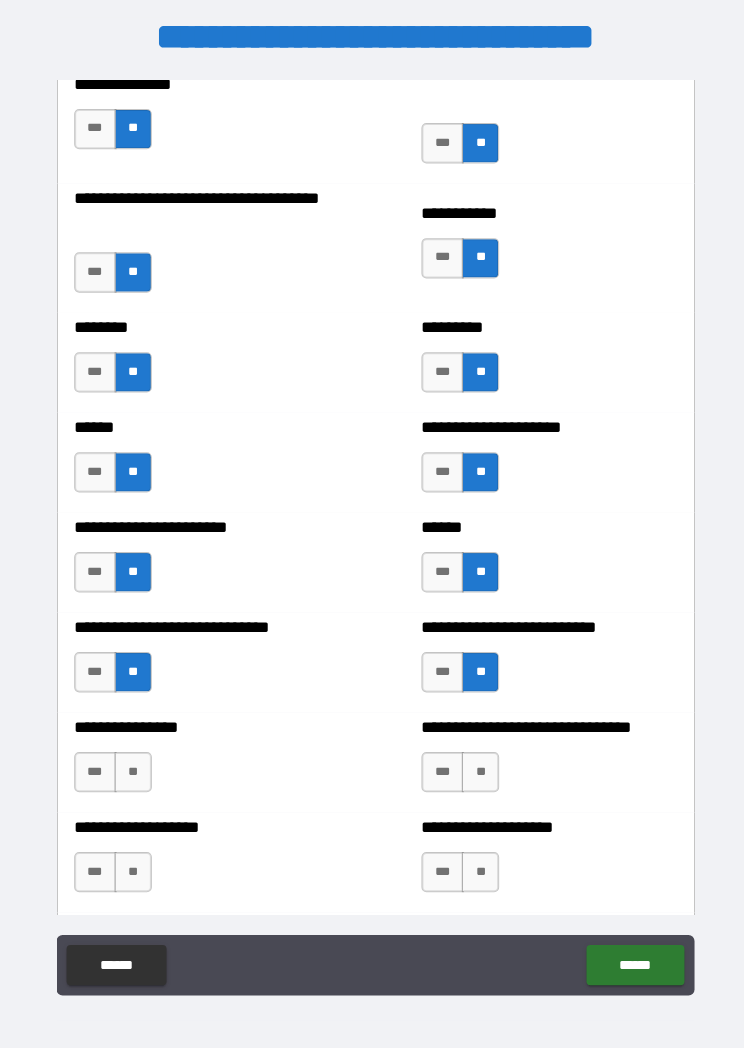 scroll, scrollTop: 3340, scrollLeft: 0, axis: vertical 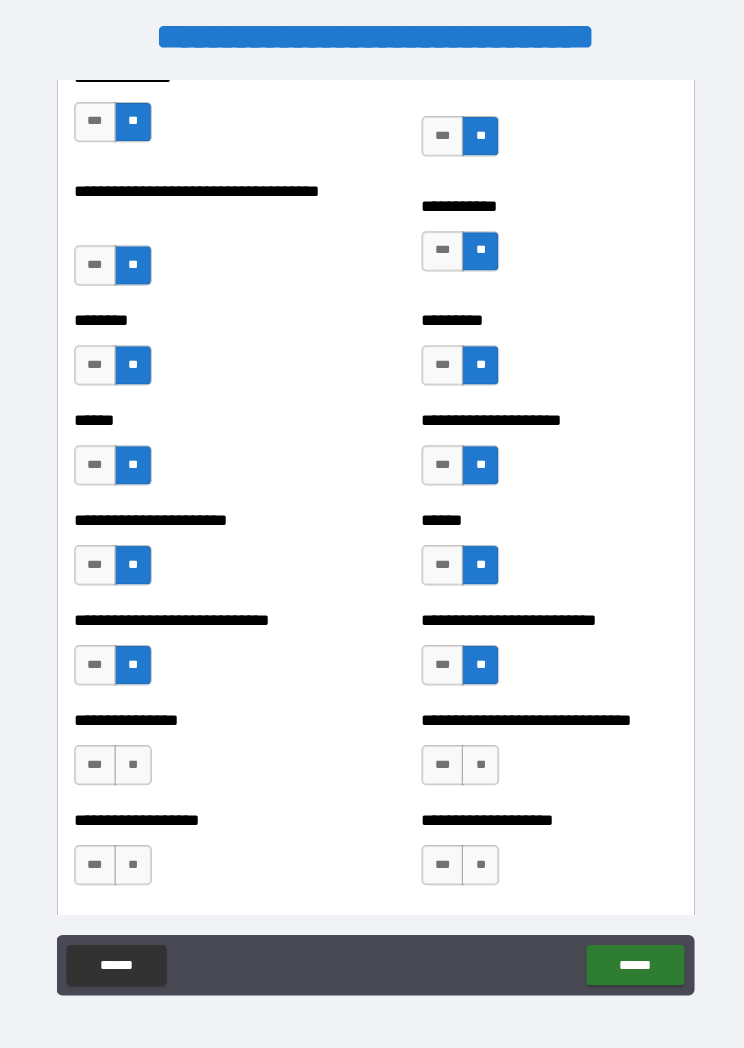 click on "**" at bounding box center [475, 758] 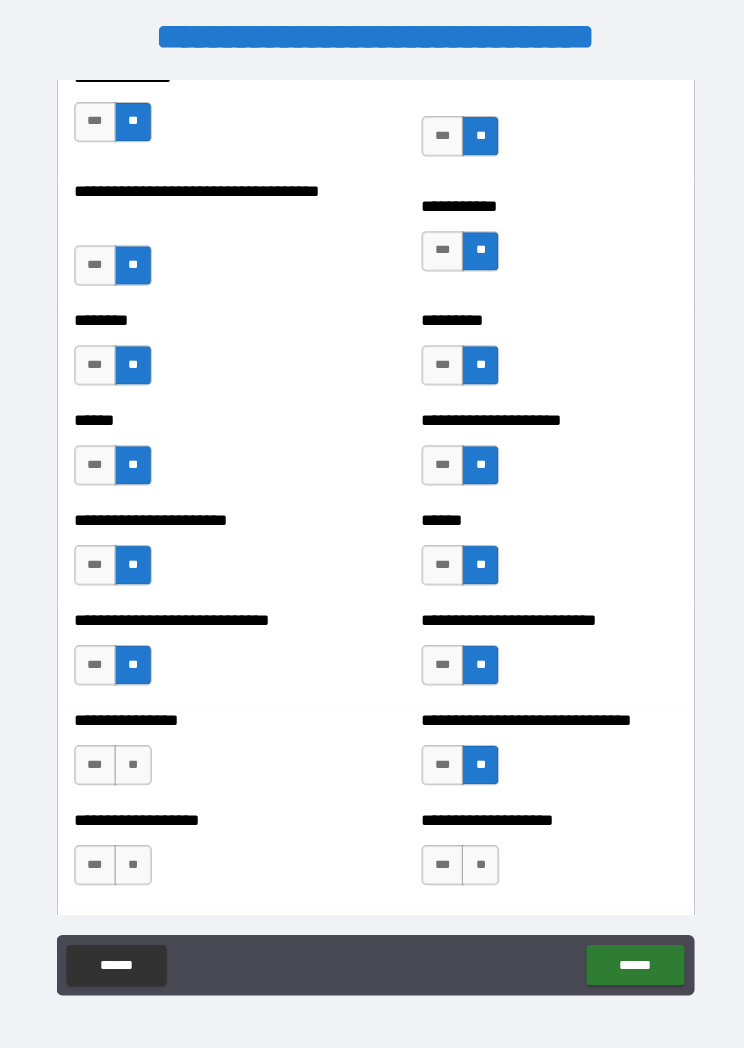 click on "**" at bounding box center [131, 758] 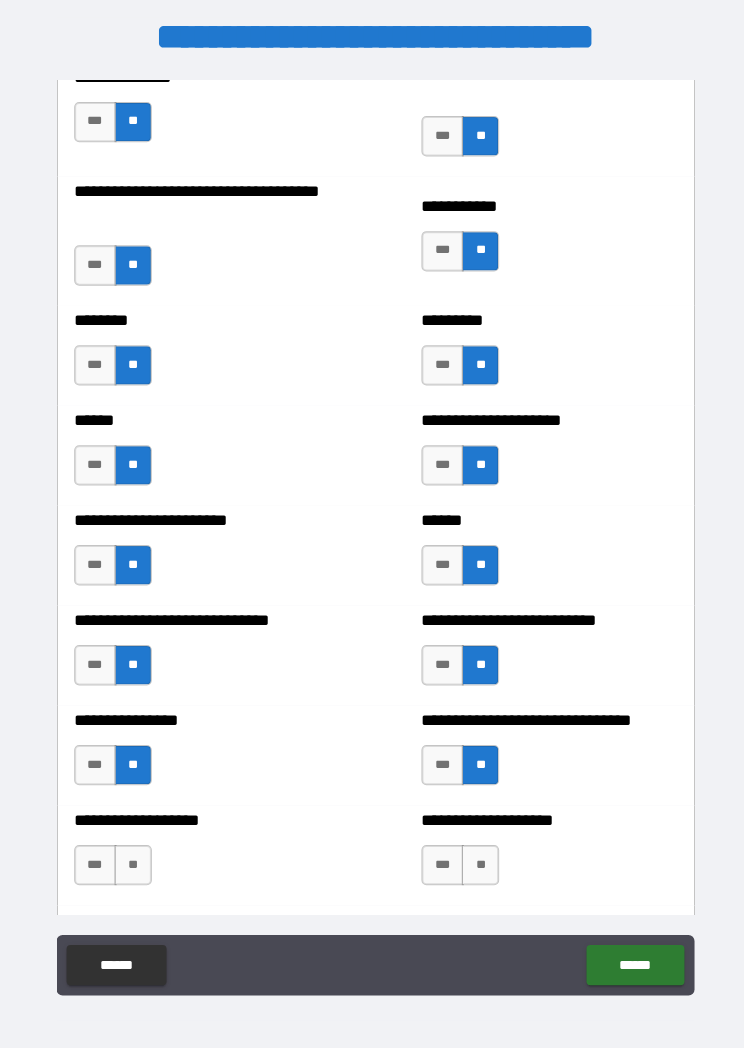 click on "**" at bounding box center (131, 857) 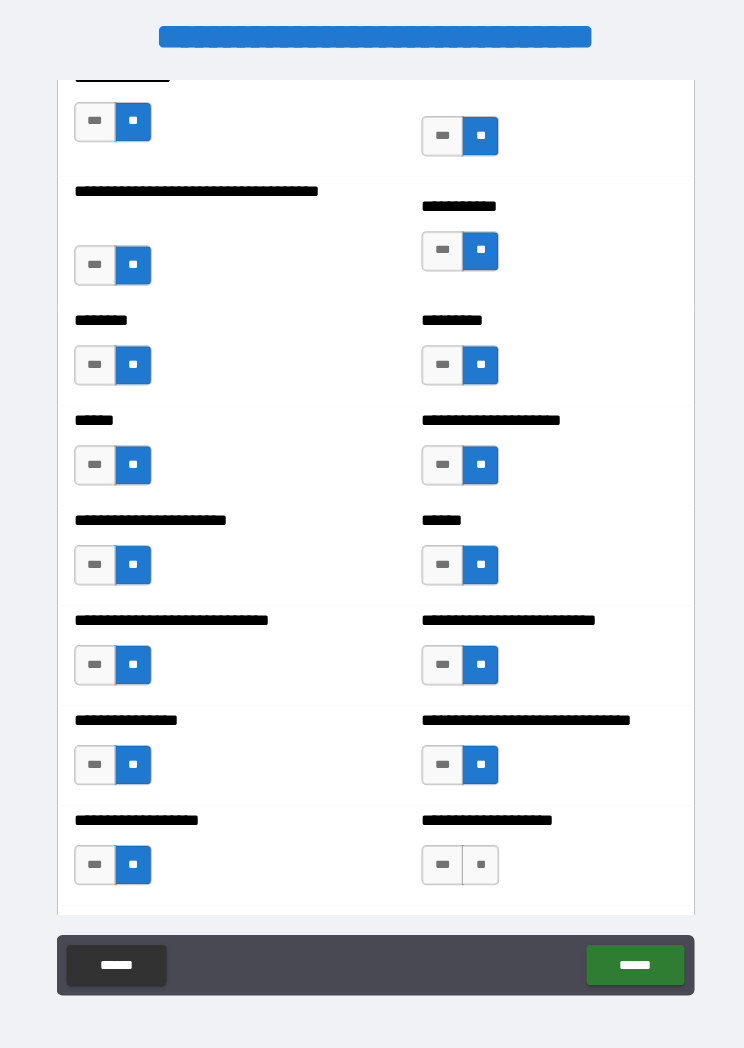 click on "**" at bounding box center (475, 857) 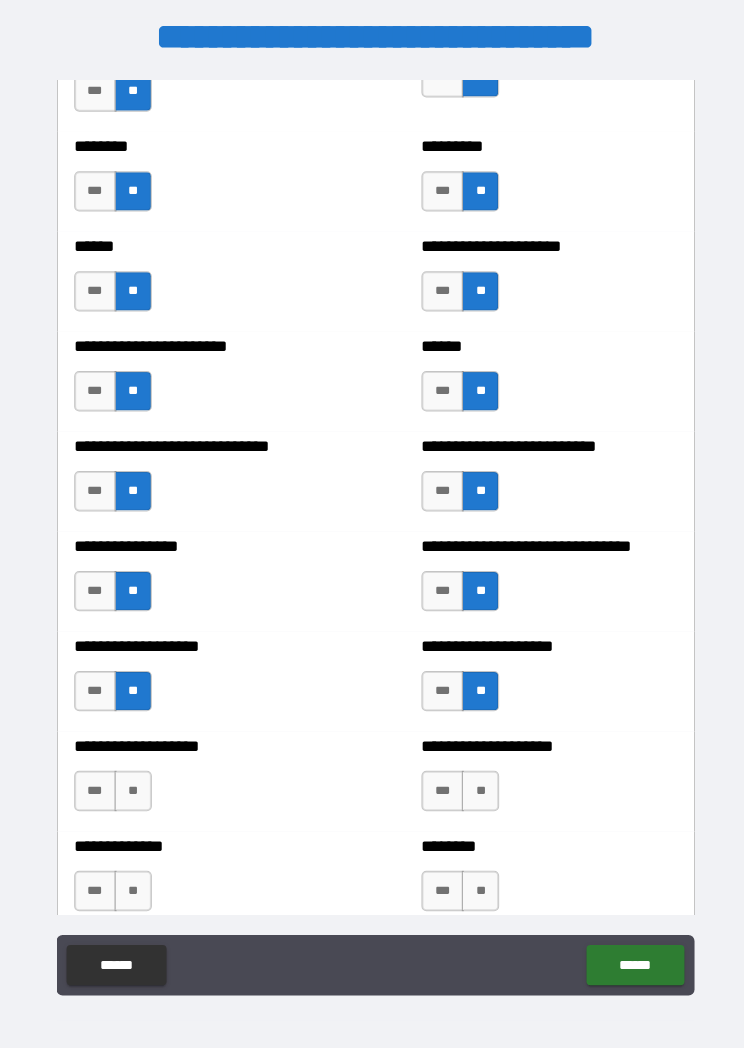 scroll, scrollTop: 3548, scrollLeft: 0, axis: vertical 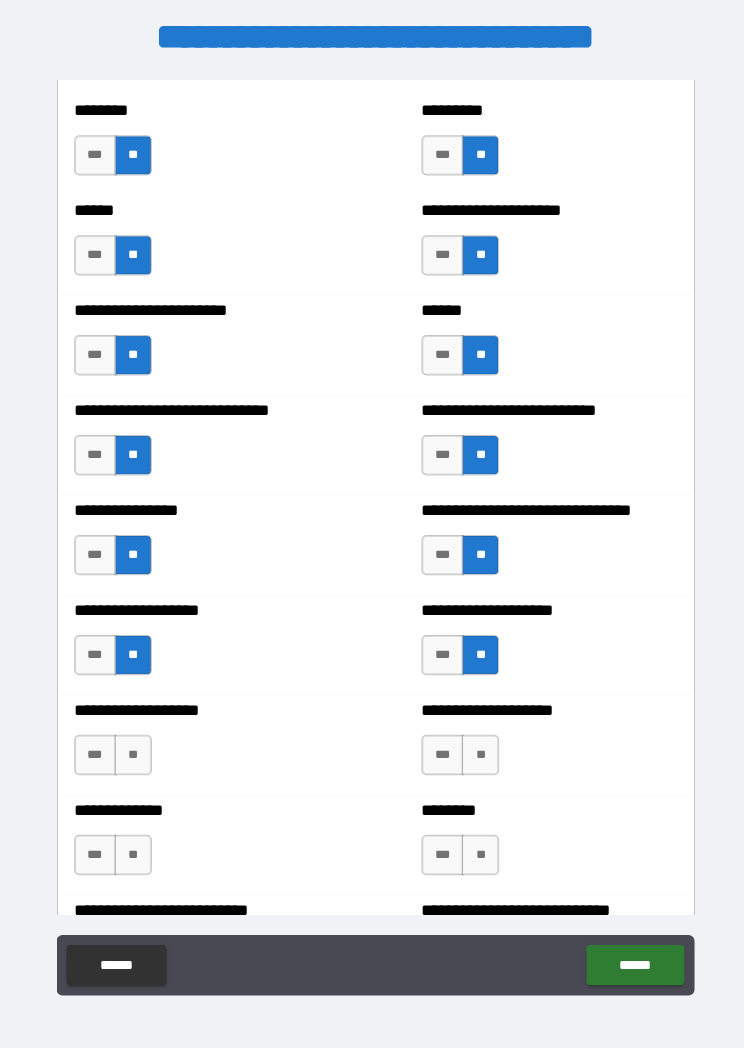 click on "**" at bounding box center [475, 748] 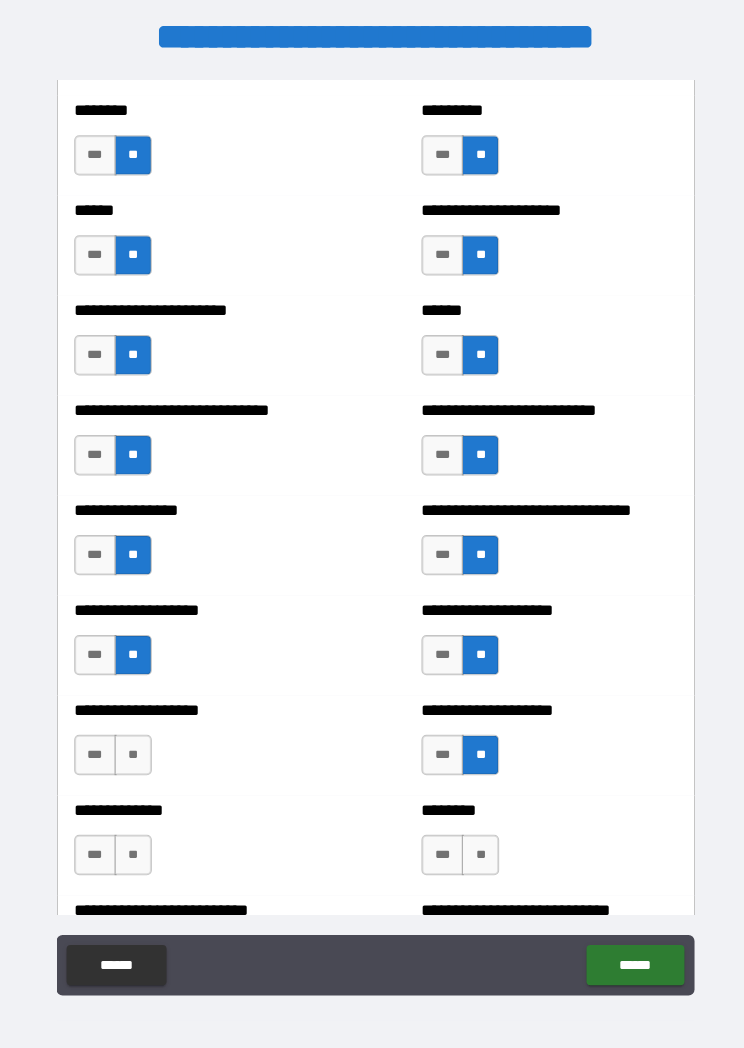 click on "**" at bounding box center [131, 748] 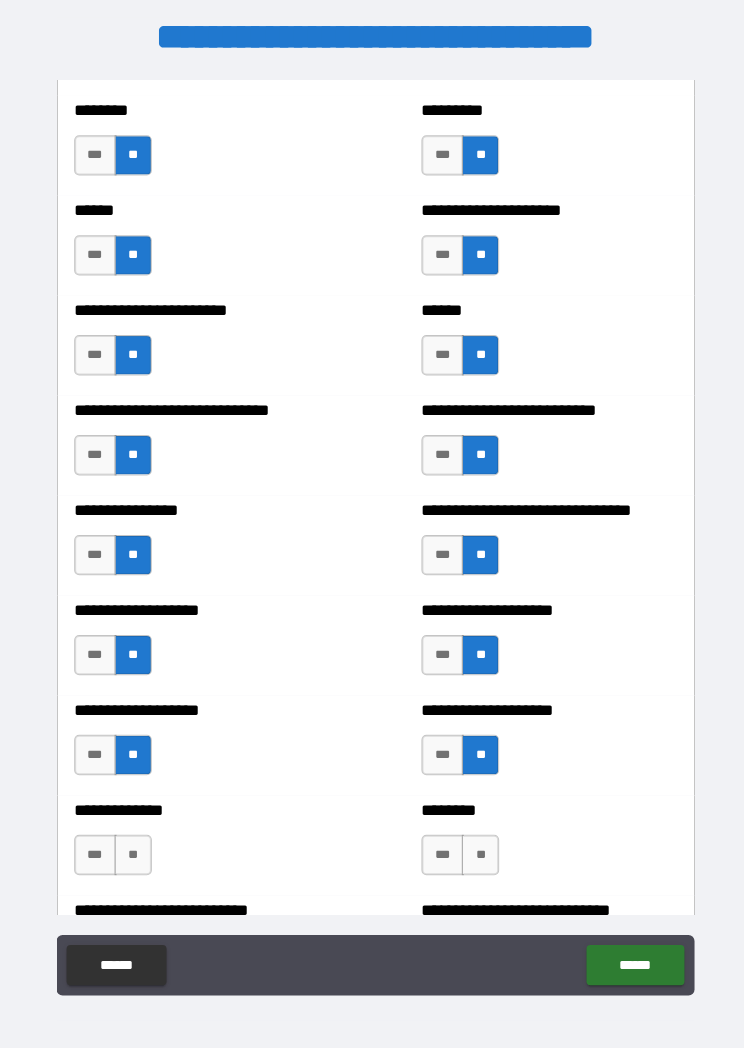 click on "**" at bounding box center [131, 847] 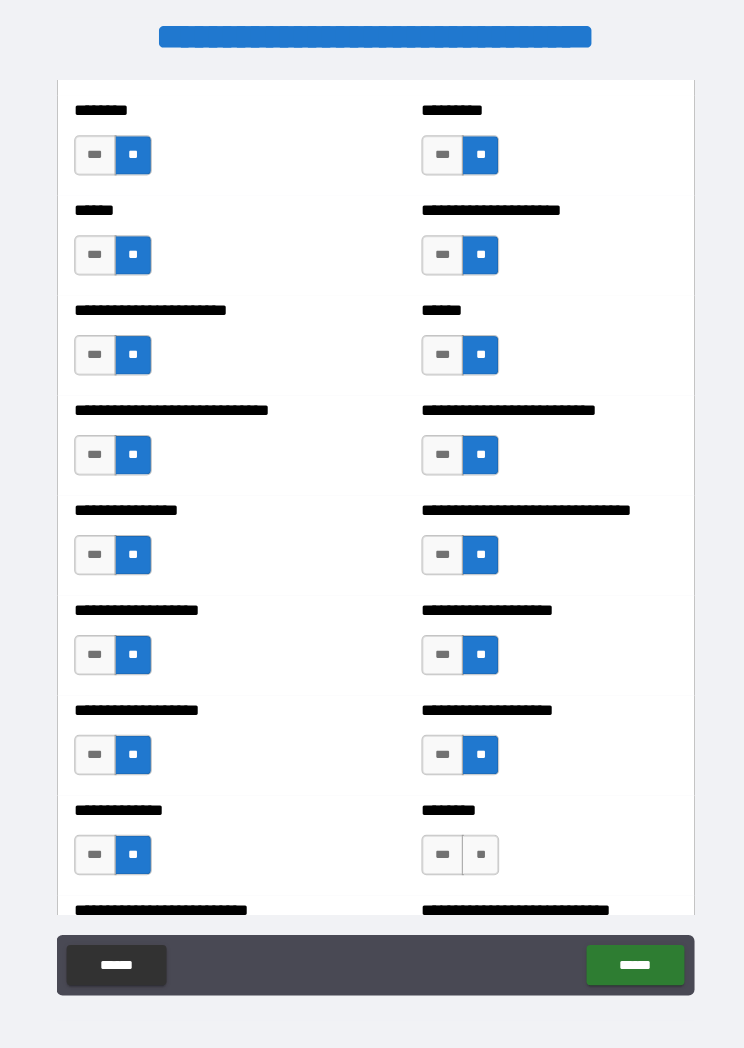 click on "**" at bounding box center [475, 847] 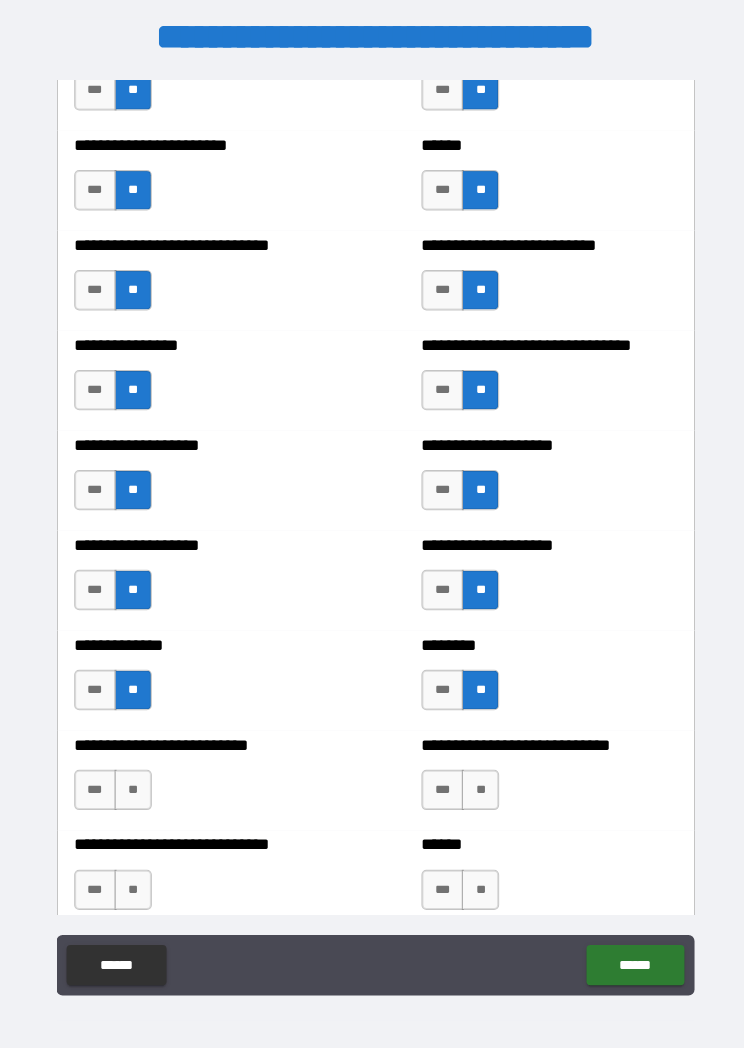 scroll, scrollTop: 3748, scrollLeft: 0, axis: vertical 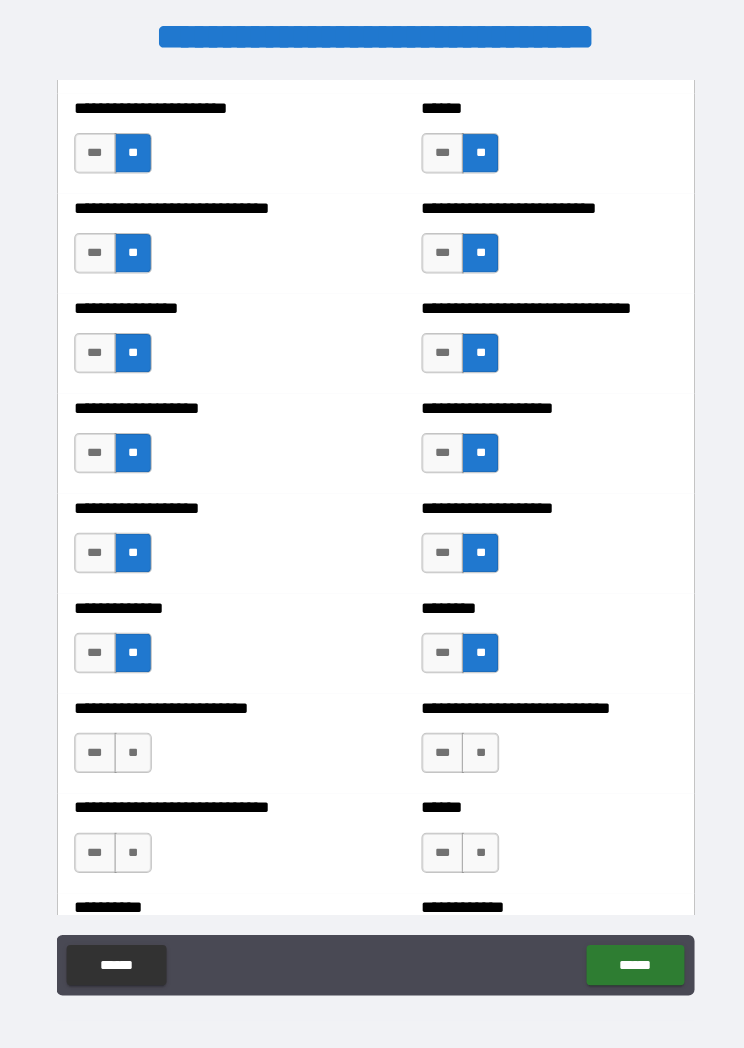 click on "**" at bounding box center (475, 746) 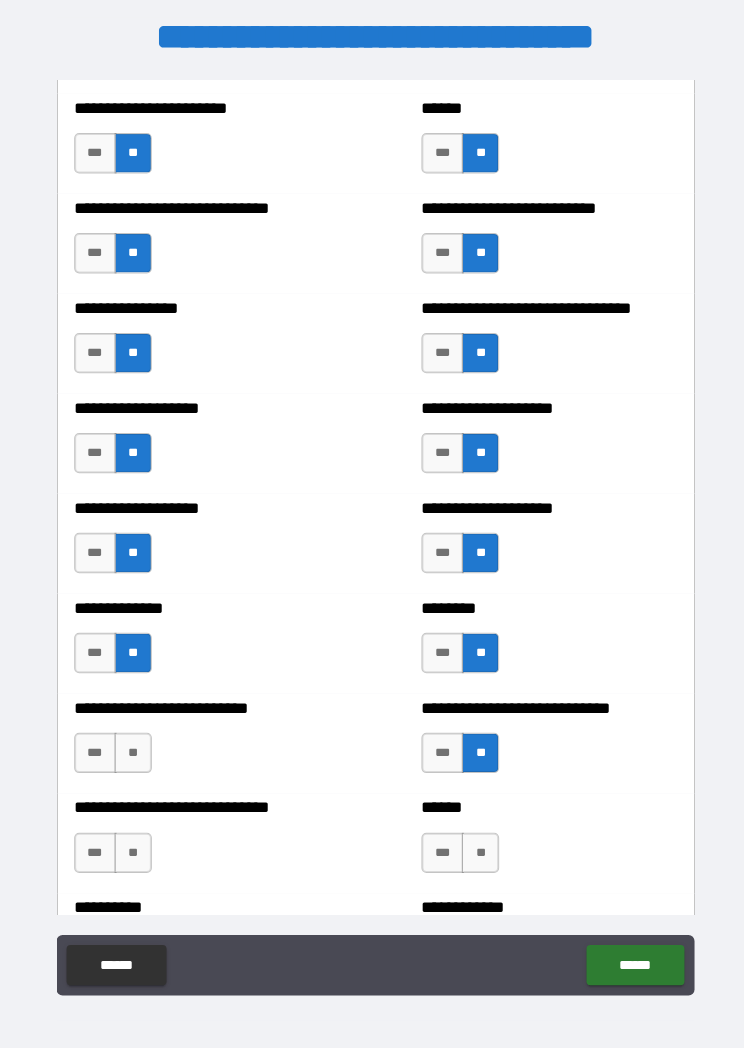 click on "**" at bounding box center [131, 746] 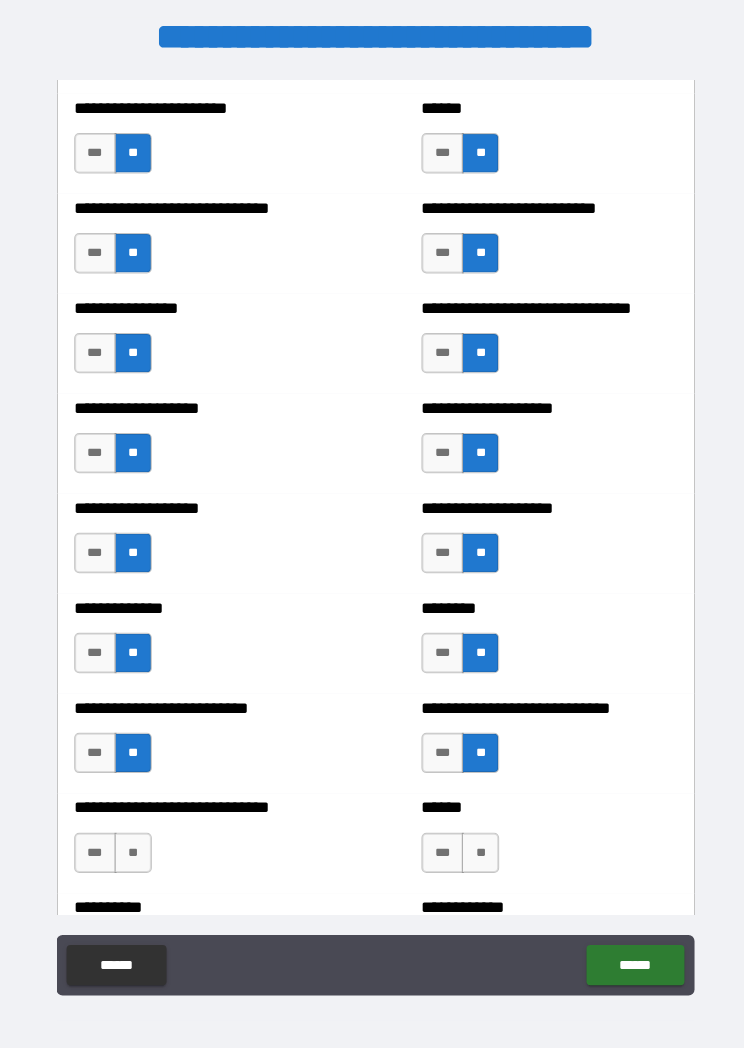 click on "**" at bounding box center (131, 845) 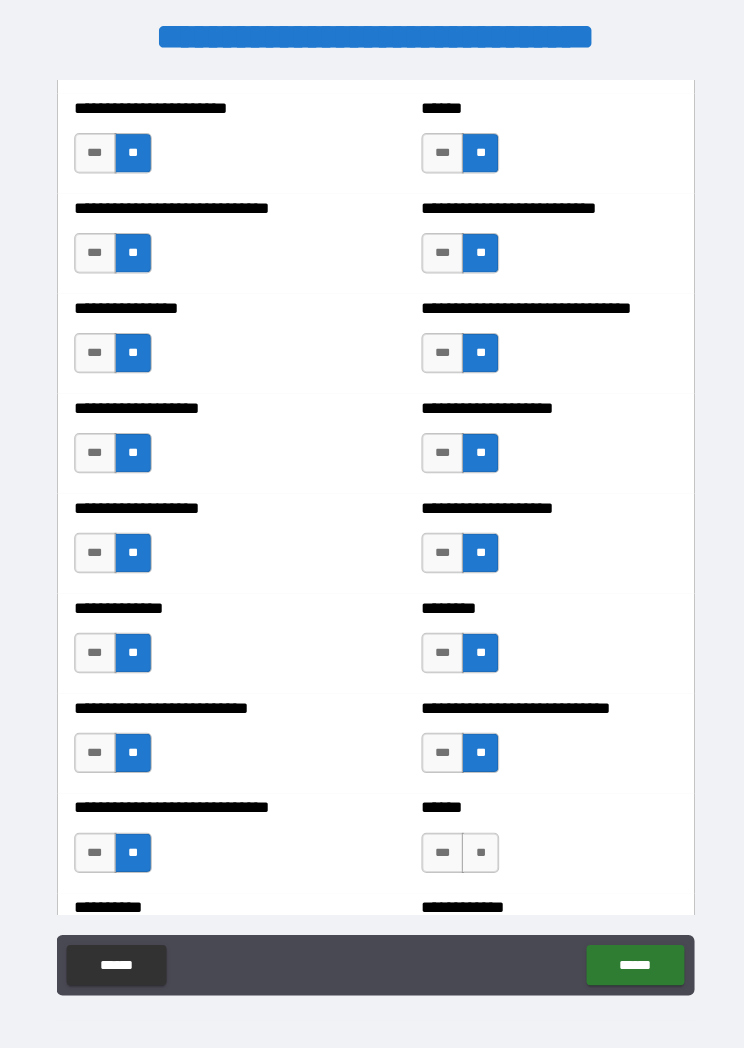 click on "**" at bounding box center (475, 845) 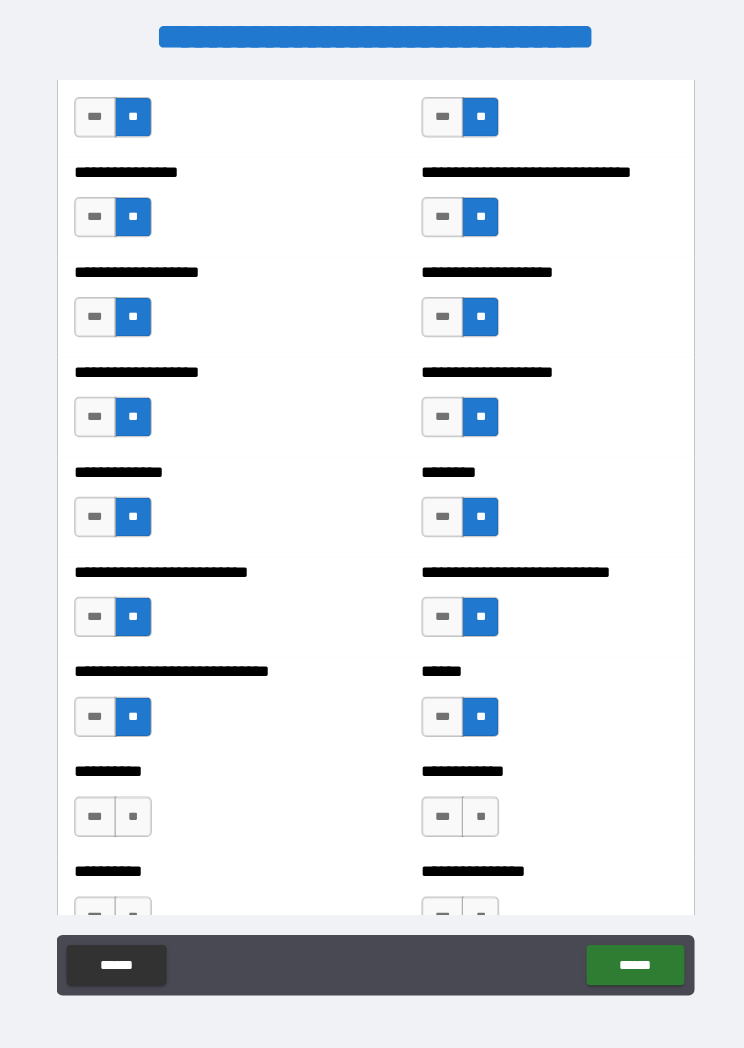 scroll, scrollTop: 3963, scrollLeft: 0, axis: vertical 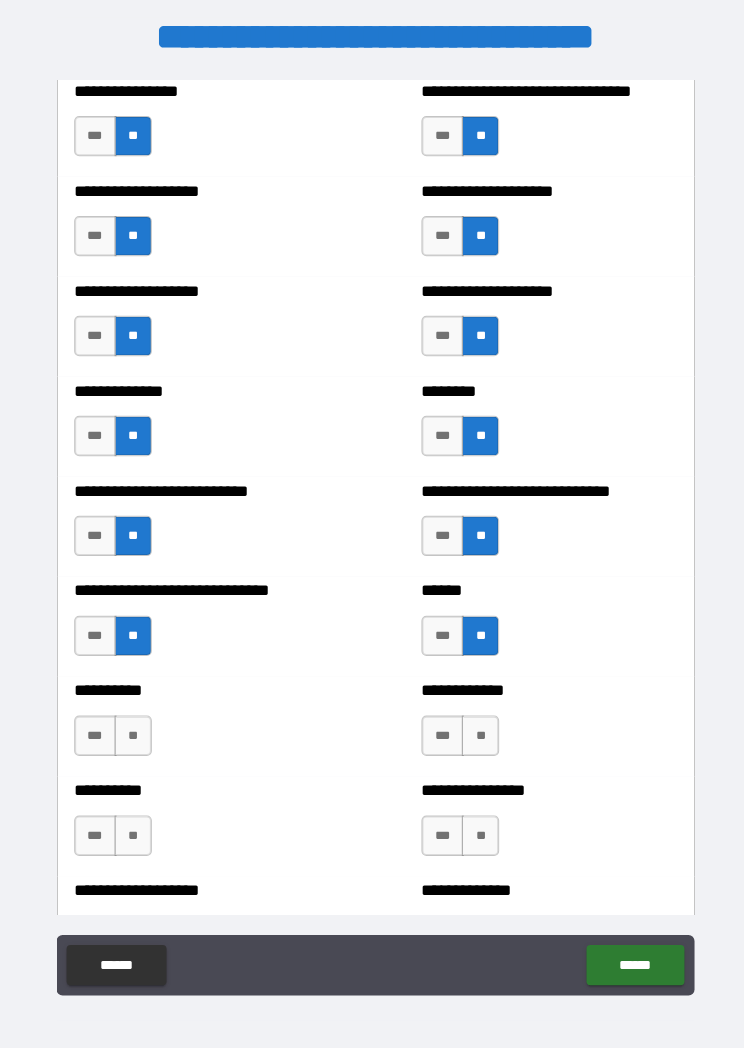 click on "**" at bounding box center (475, 729) 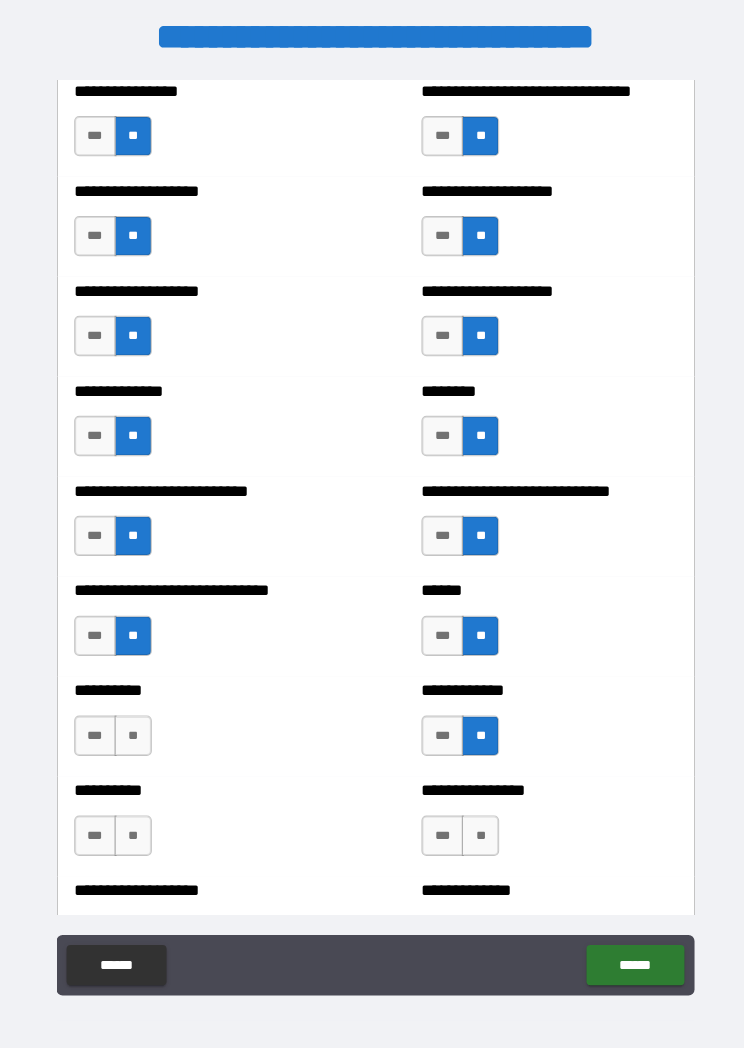 click on "**" at bounding box center (131, 729) 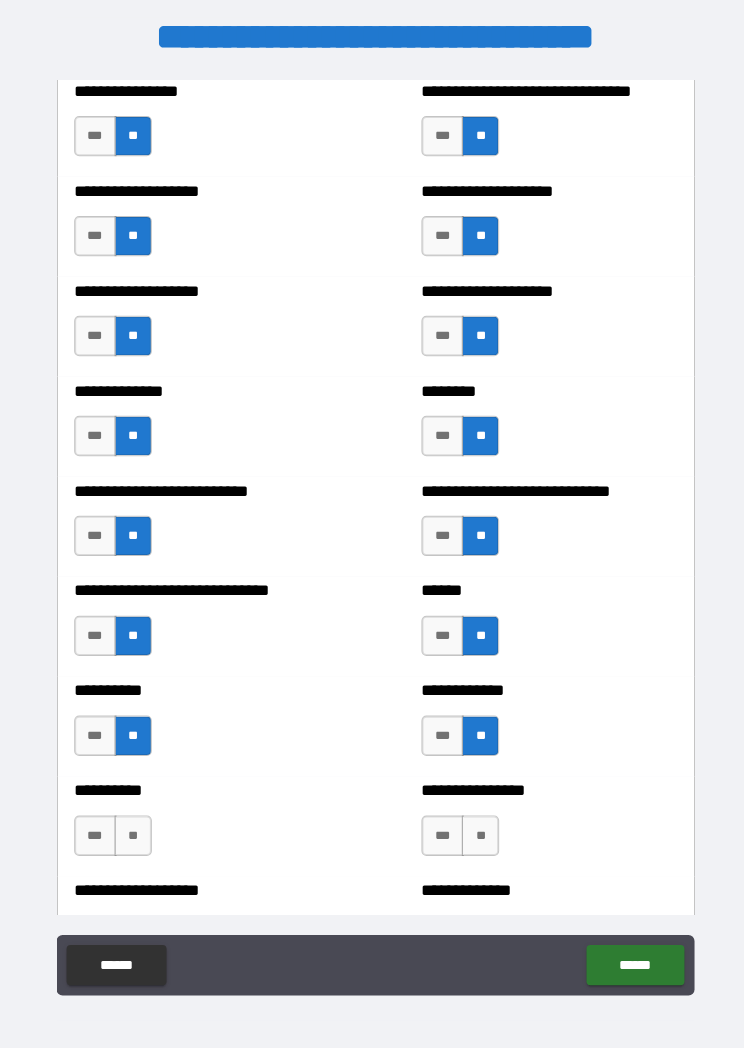 click on "**" at bounding box center [131, 828] 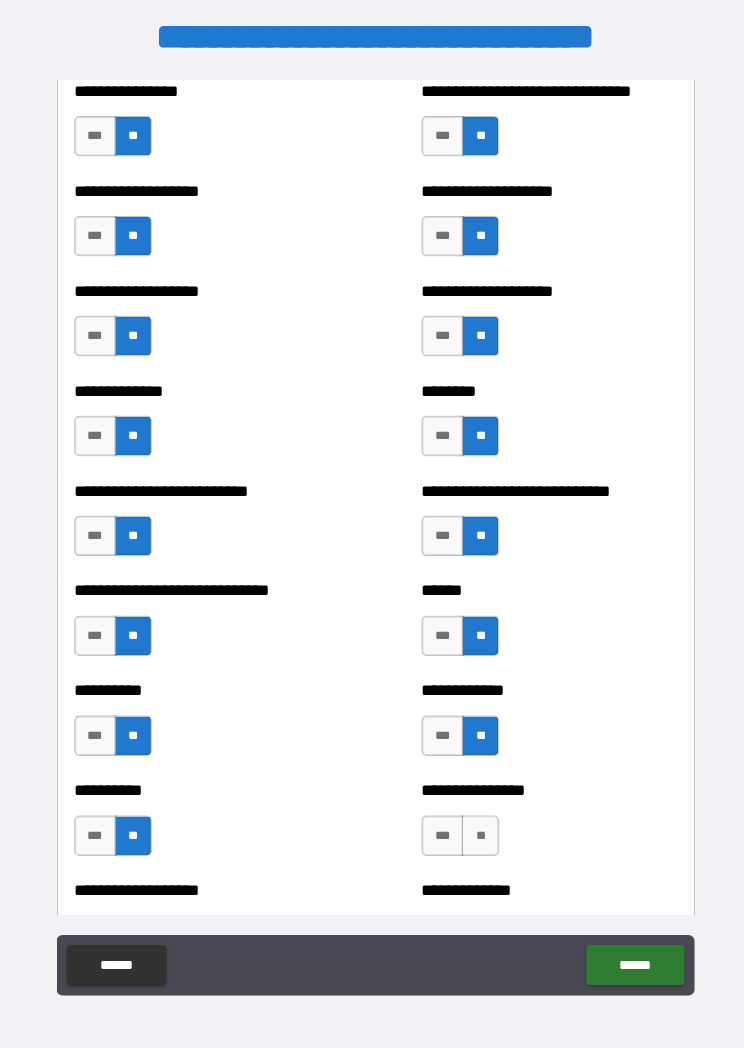 click on "**" at bounding box center (475, 828) 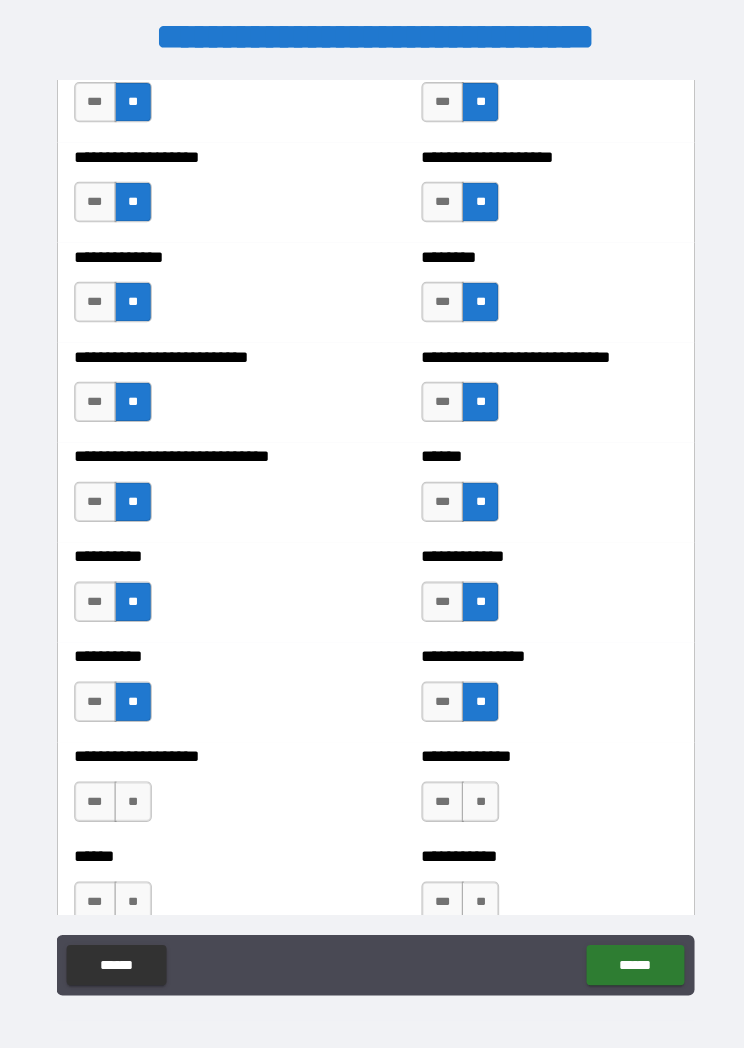 scroll, scrollTop: 4123, scrollLeft: 0, axis: vertical 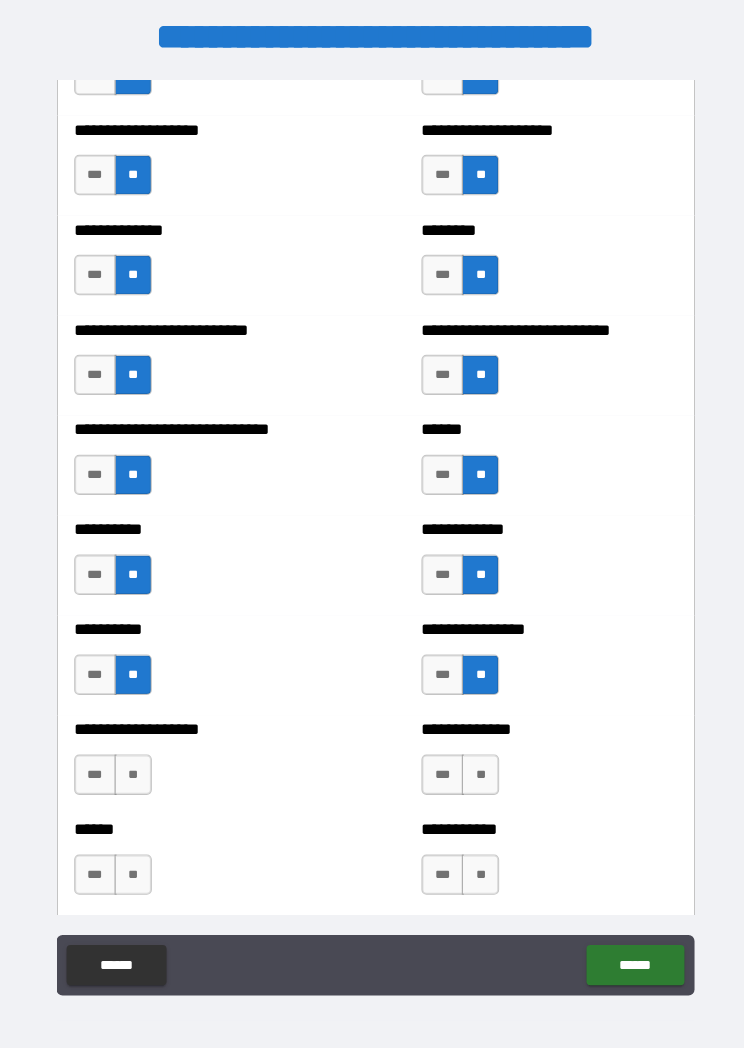 click on "**" at bounding box center [475, 767] 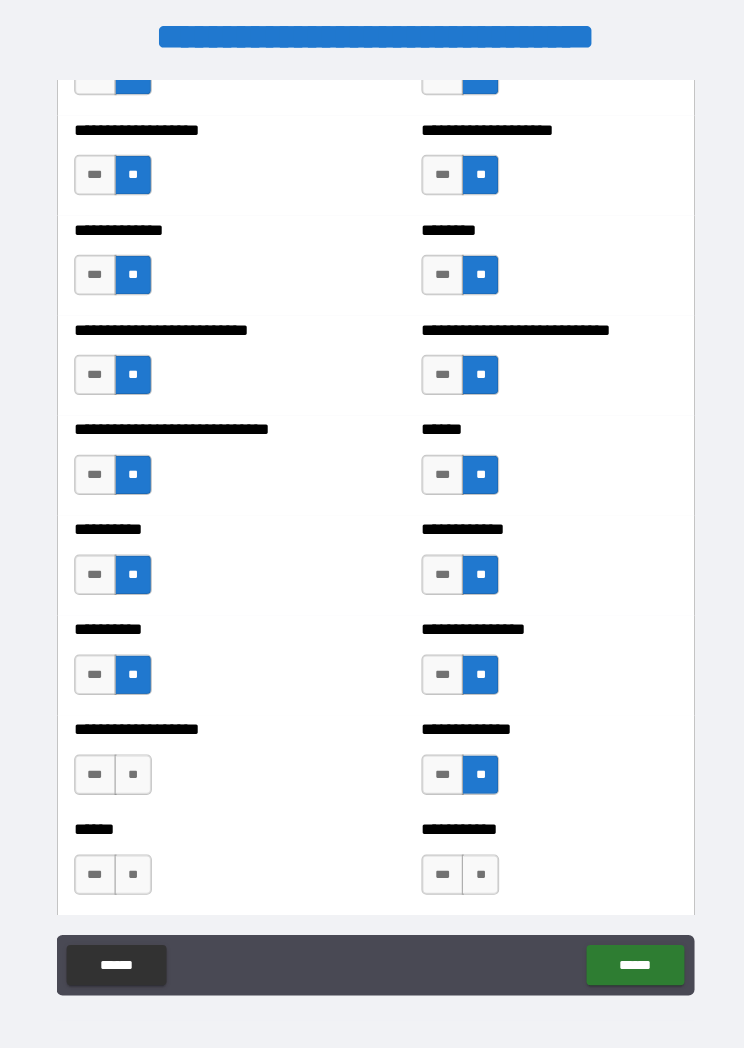 click on "**" at bounding box center (131, 767) 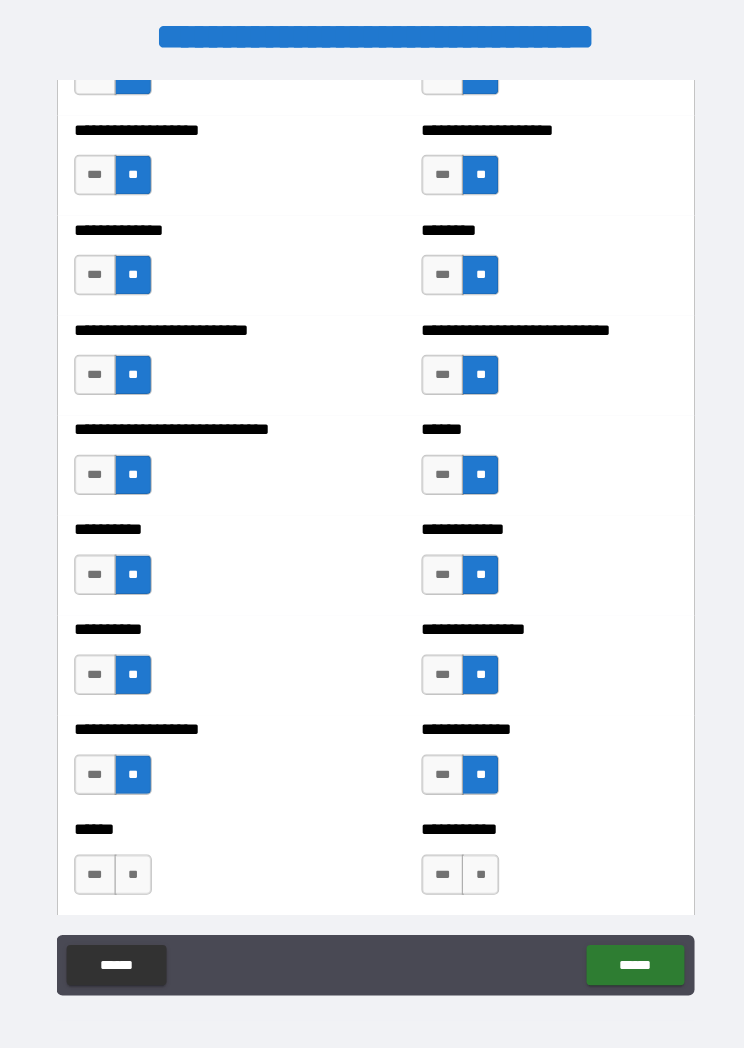 click on "**" at bounding box center [131, 866] 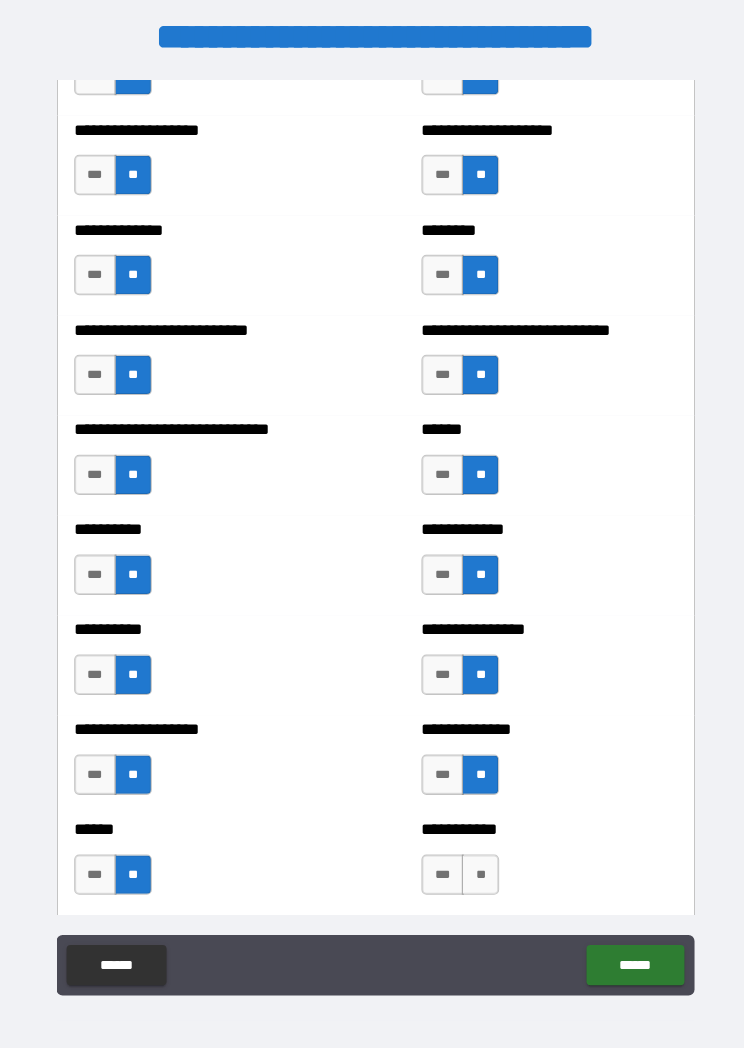 click on "**" at bounding box center [475, 866] 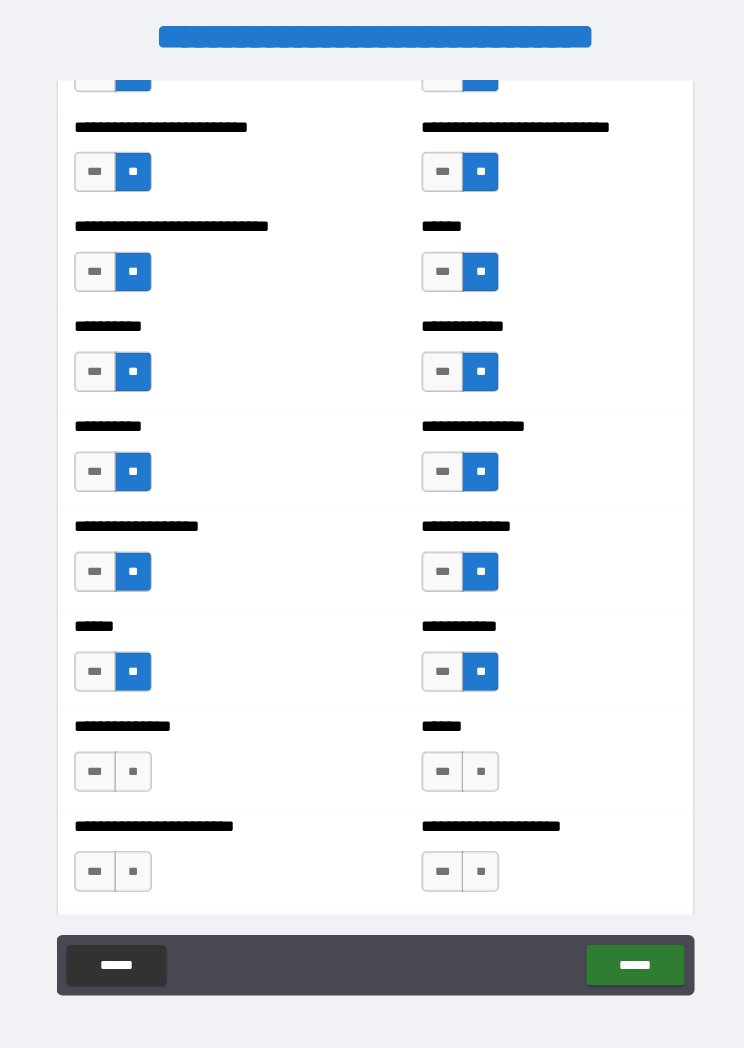 scroll, scrollTop: 4351, scrollLeft: 0, axis: vertical 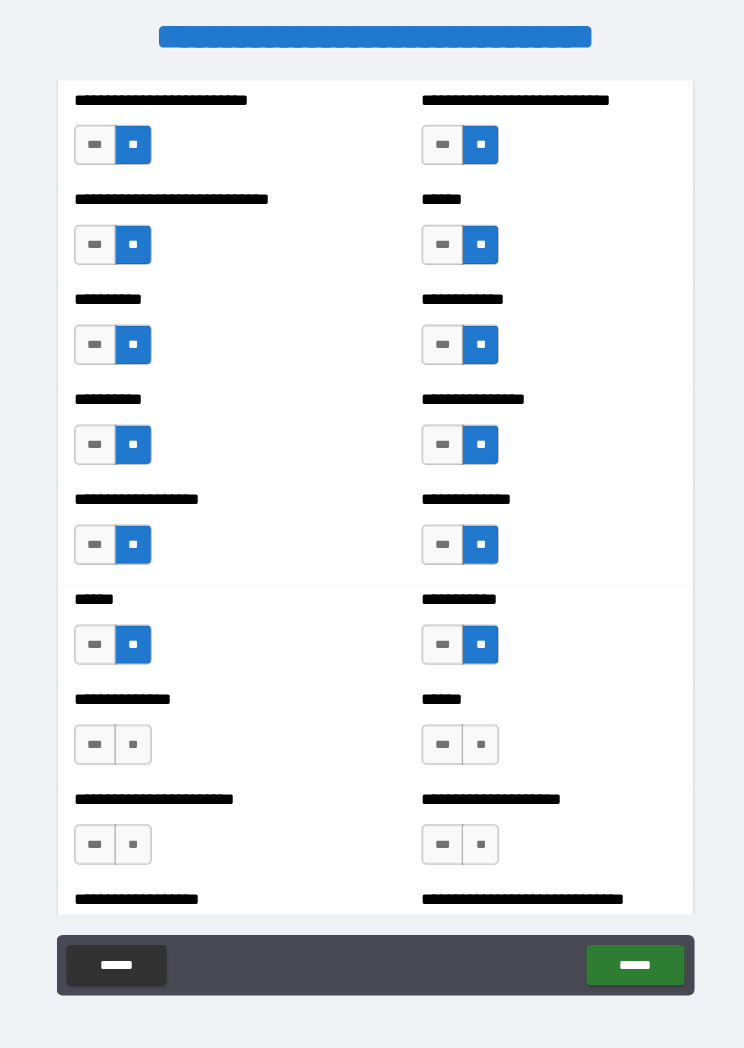 click on "**" at bounding box center [475, 737] 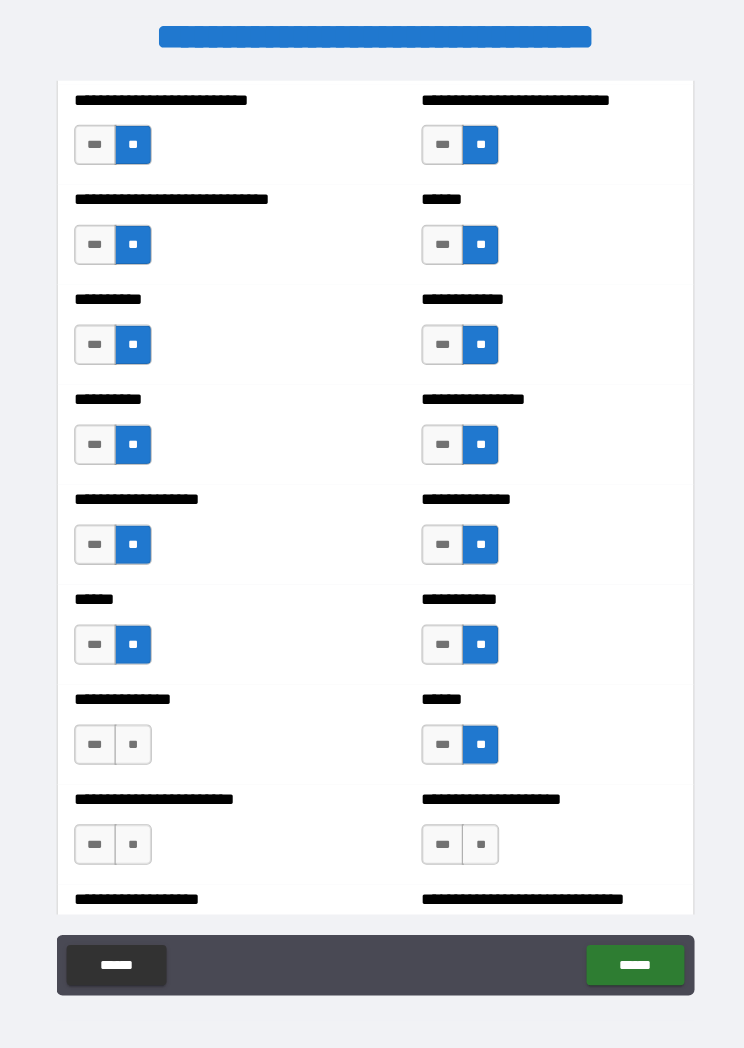 click on "**" at bounding box center [131, 737] 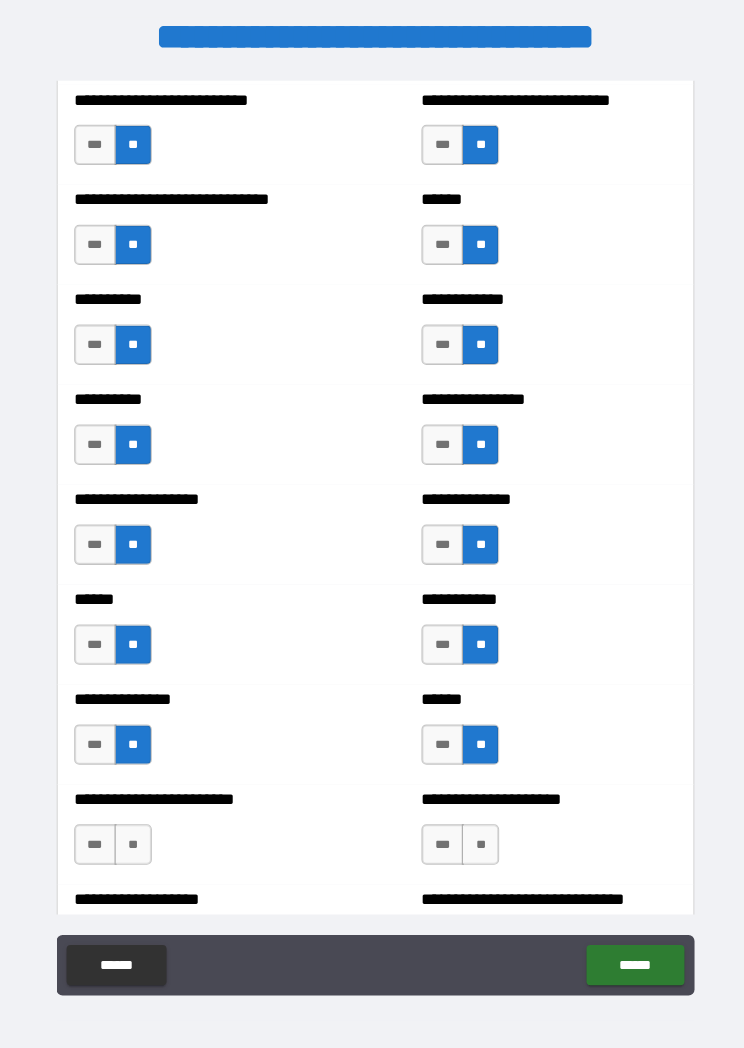 click on "**" at bounding box center (131, 836) 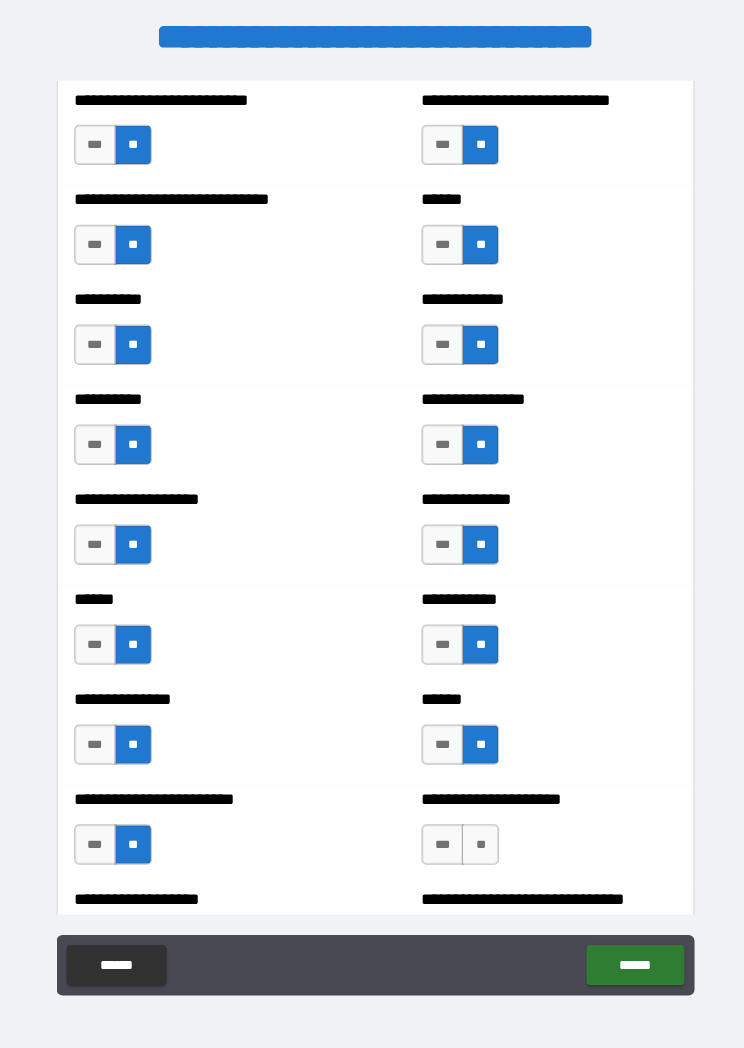 click on "**" at bounding box center (475, 836) 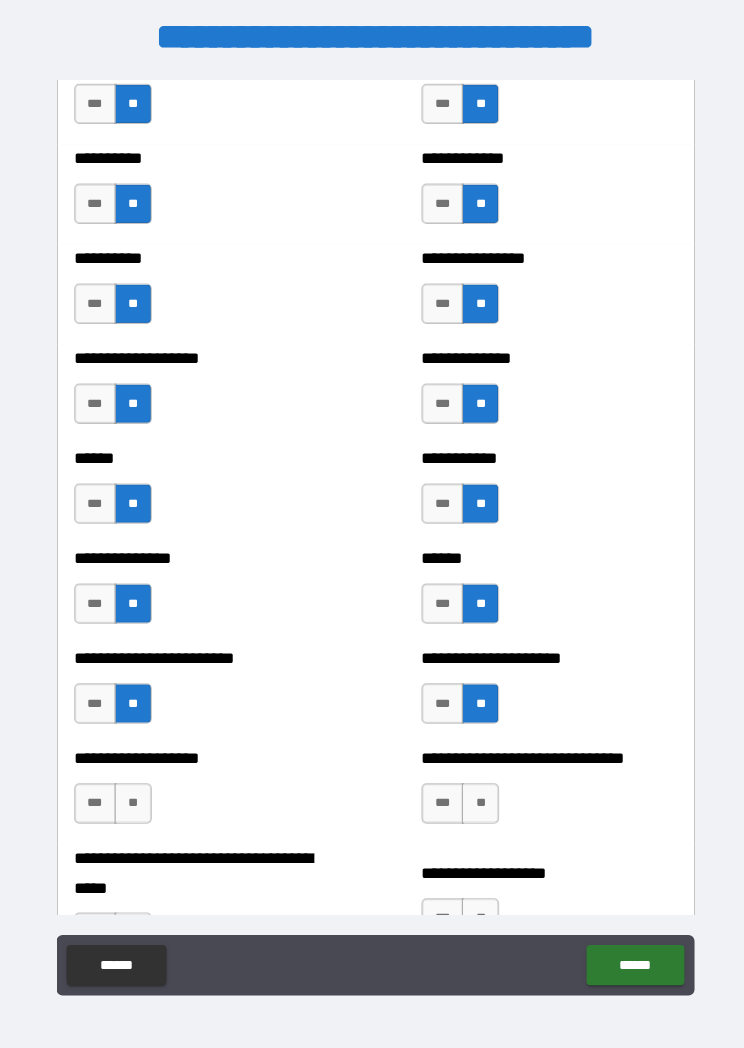 scroll, scrollTop: 4509, scrollLeft: 0, axis: vertical 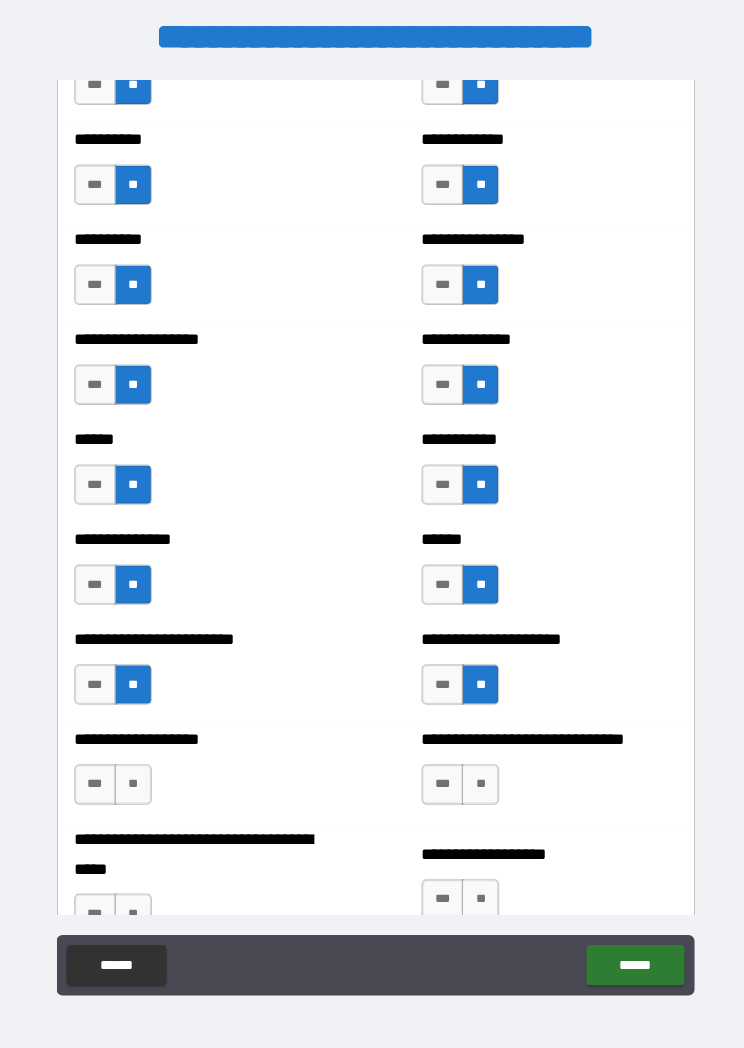 click on "**" at bounding box center (475, 777) 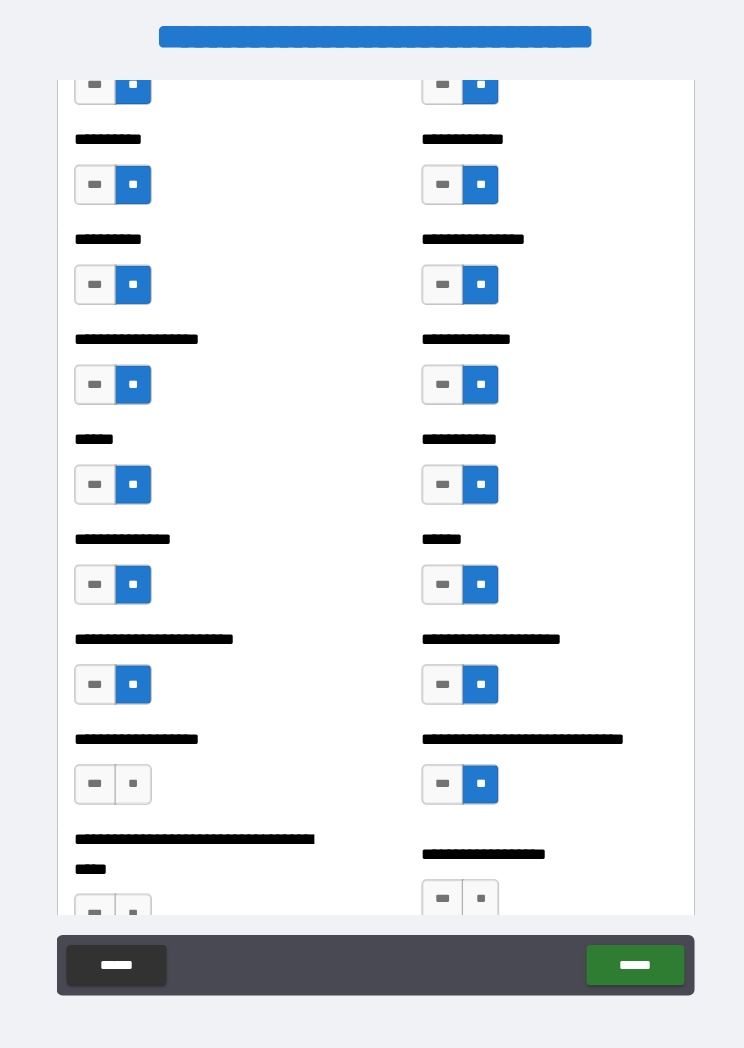 click on "**" at bounding box center [131, 777] 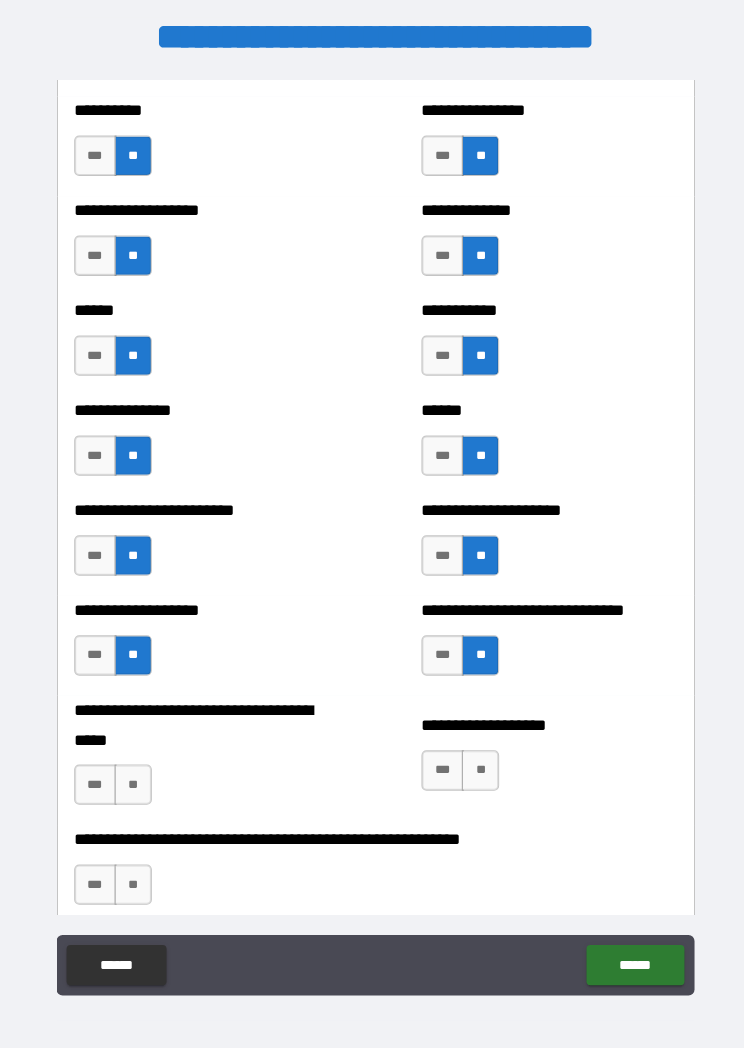 scroll, scrollTop: 4640, scrollLeft: 0, axis: vertical 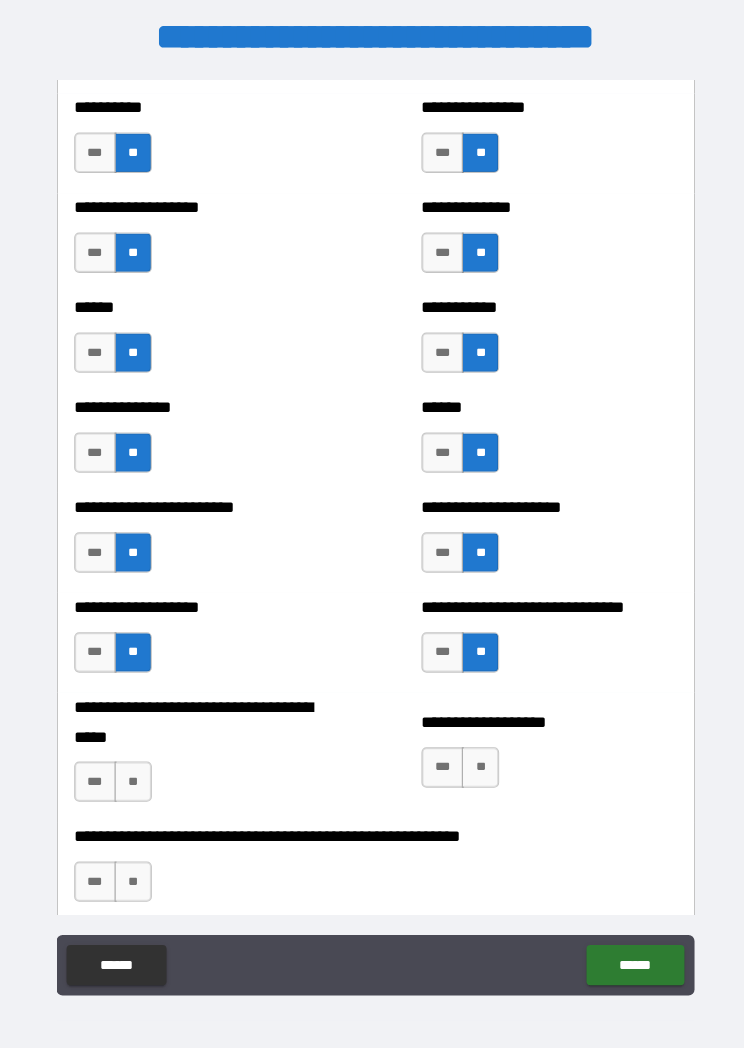 click on "**" at bounding box center [131, 774] 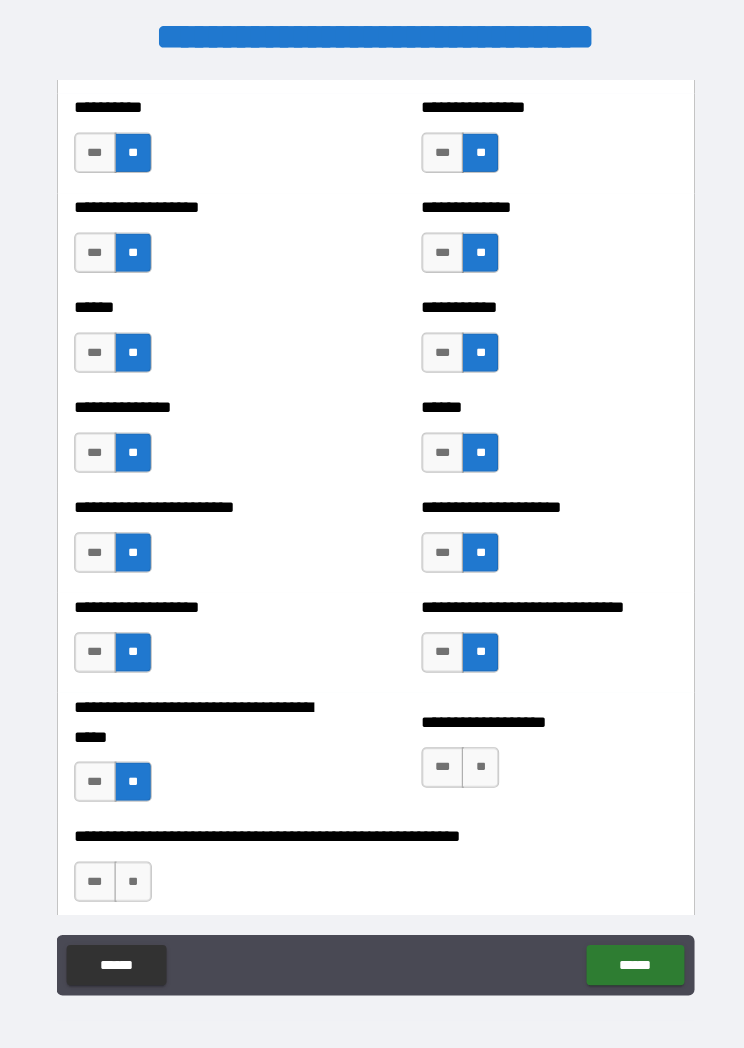 click on "**" at bounding box center (475, 760) 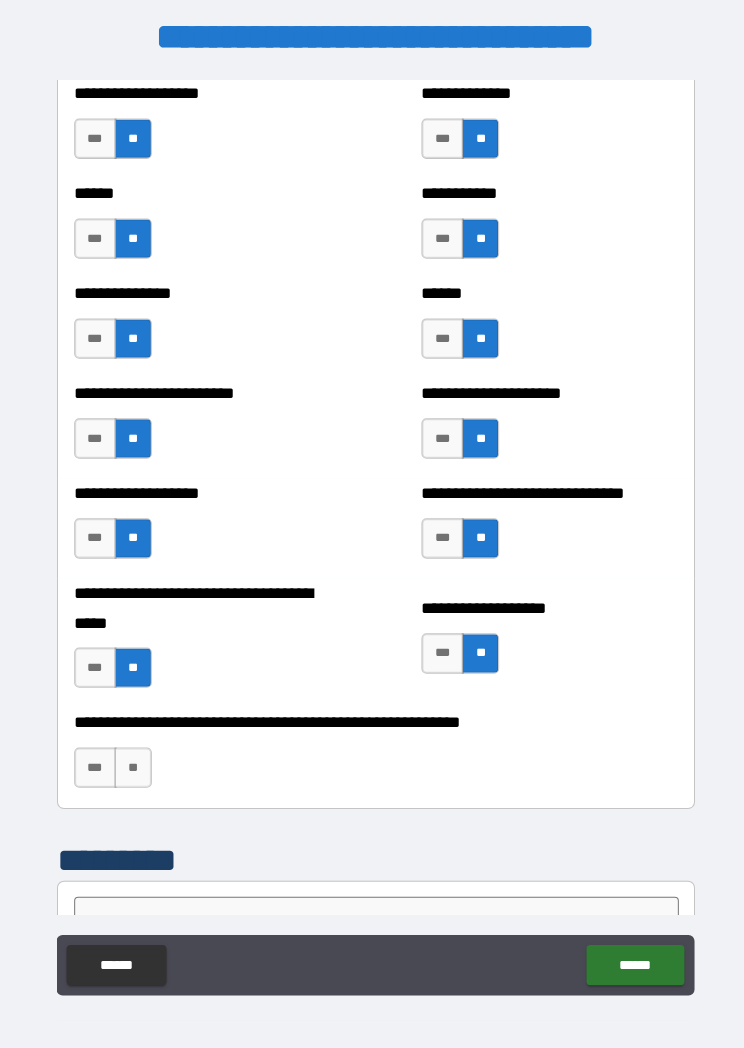 scroll, scrollTop: 4759, scrollLeft: 0, axis: vertical 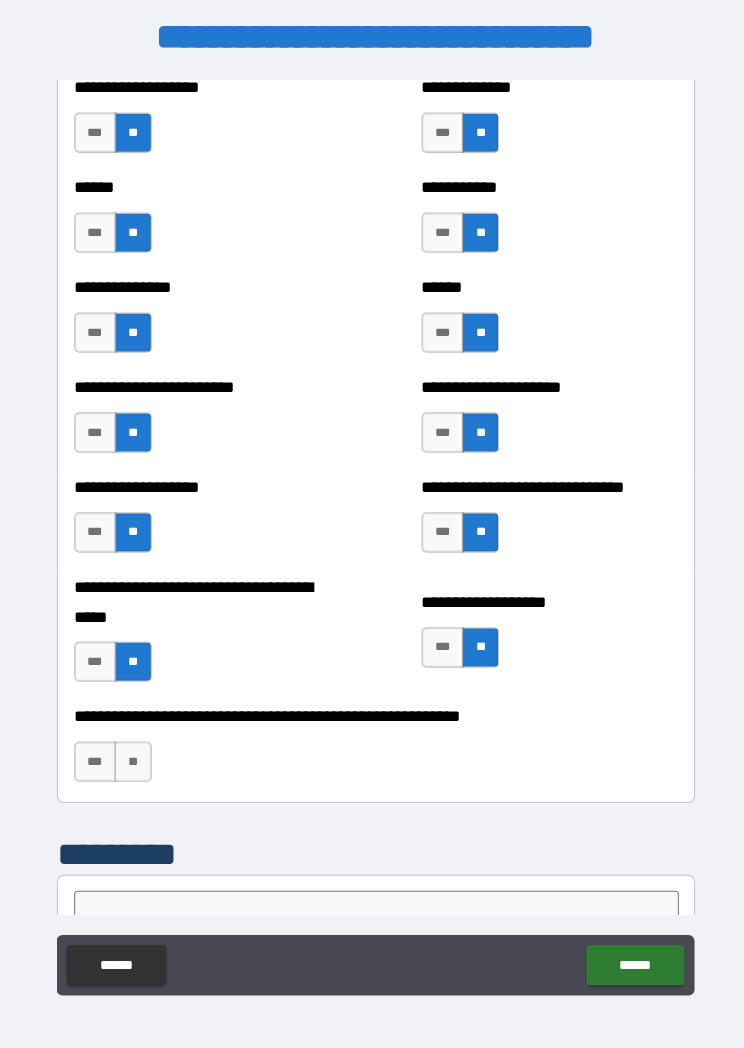 click on "**" at bounding box center [131, 754] 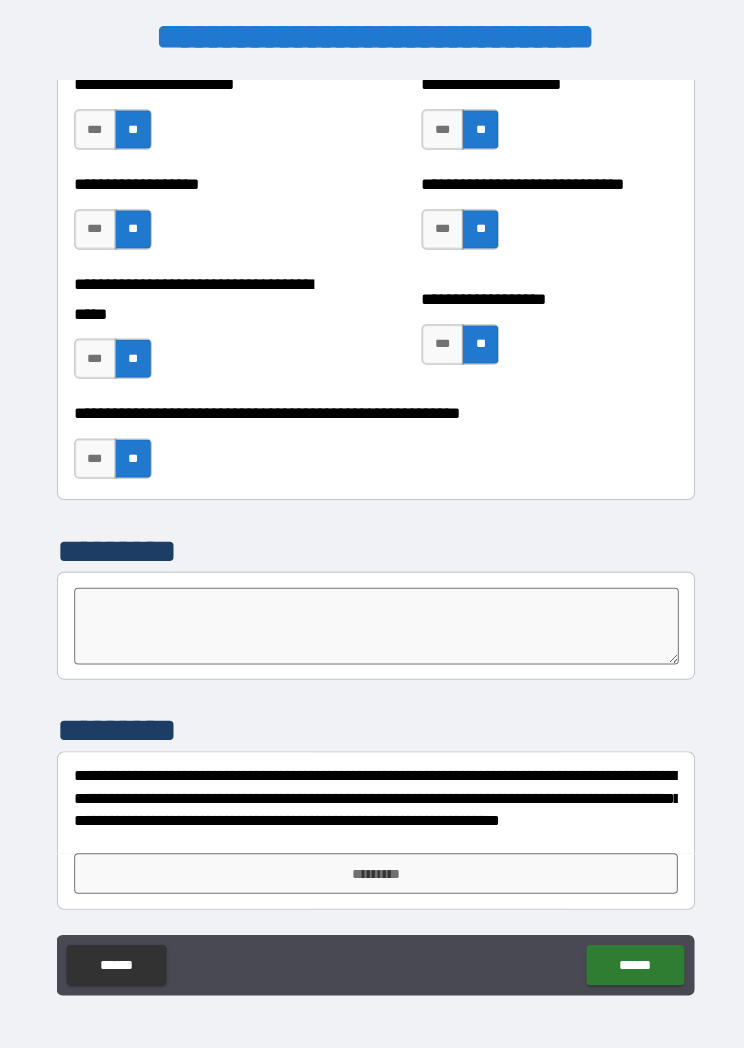 scroll, scrollTop: 5059, scrollLeft: 0, axis: vertical 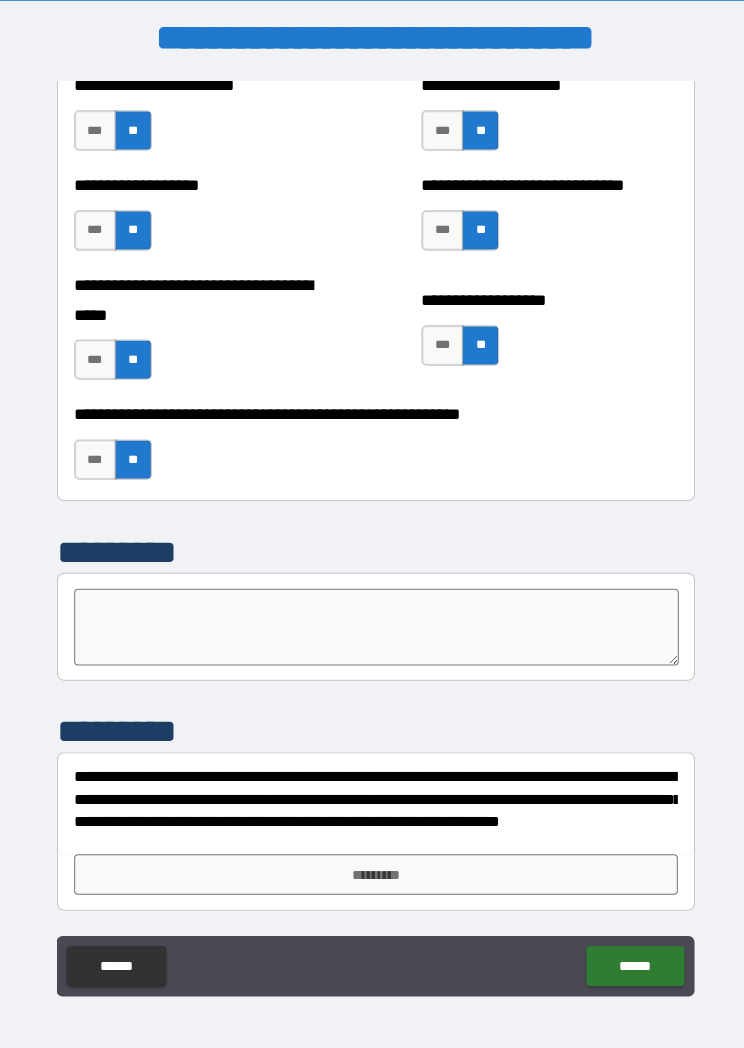 click on "*********" at bounding box center (372, 866) 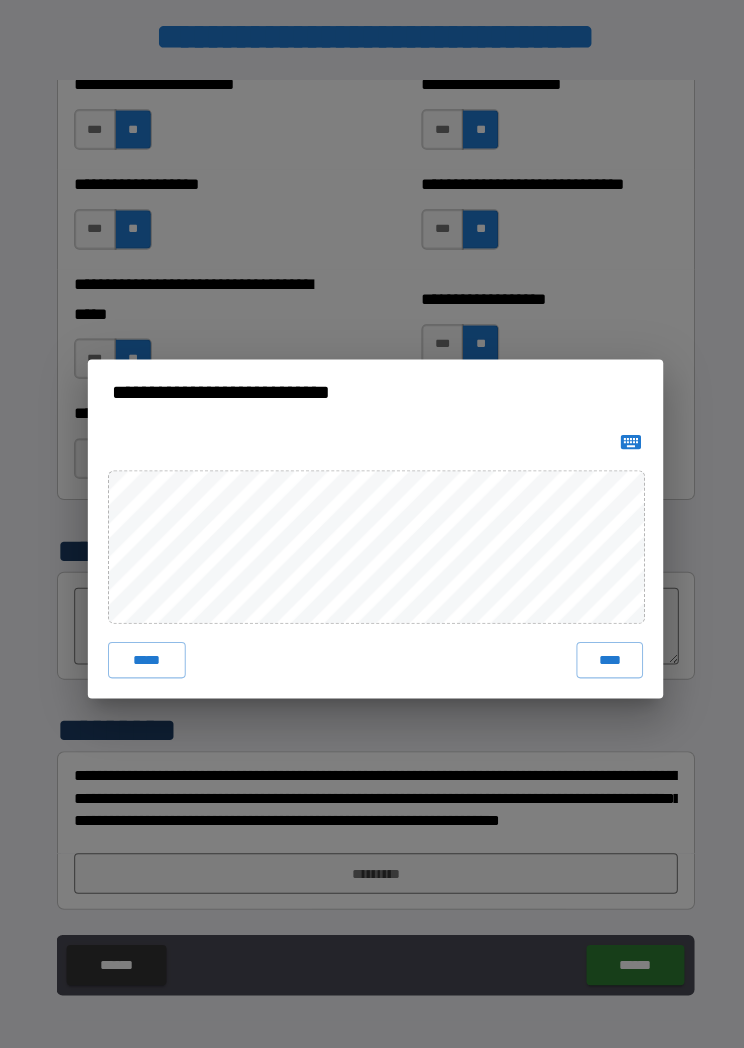 click on "****" at bounding box center [604, 654] 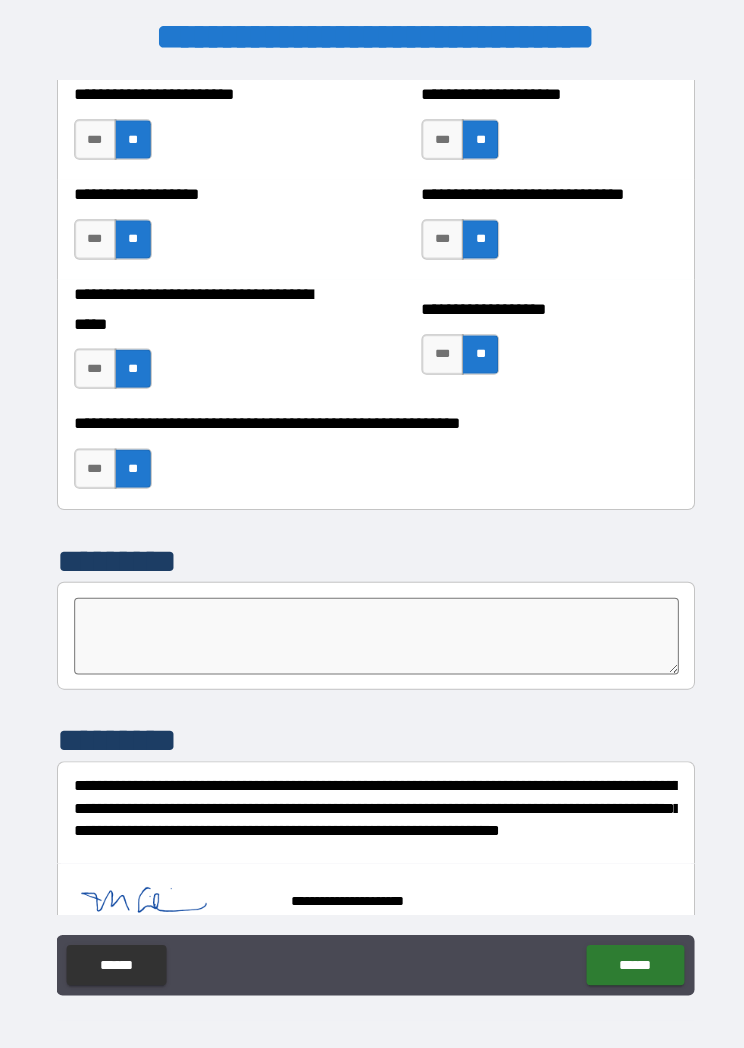click on "******" at bounding box center [629, 956] 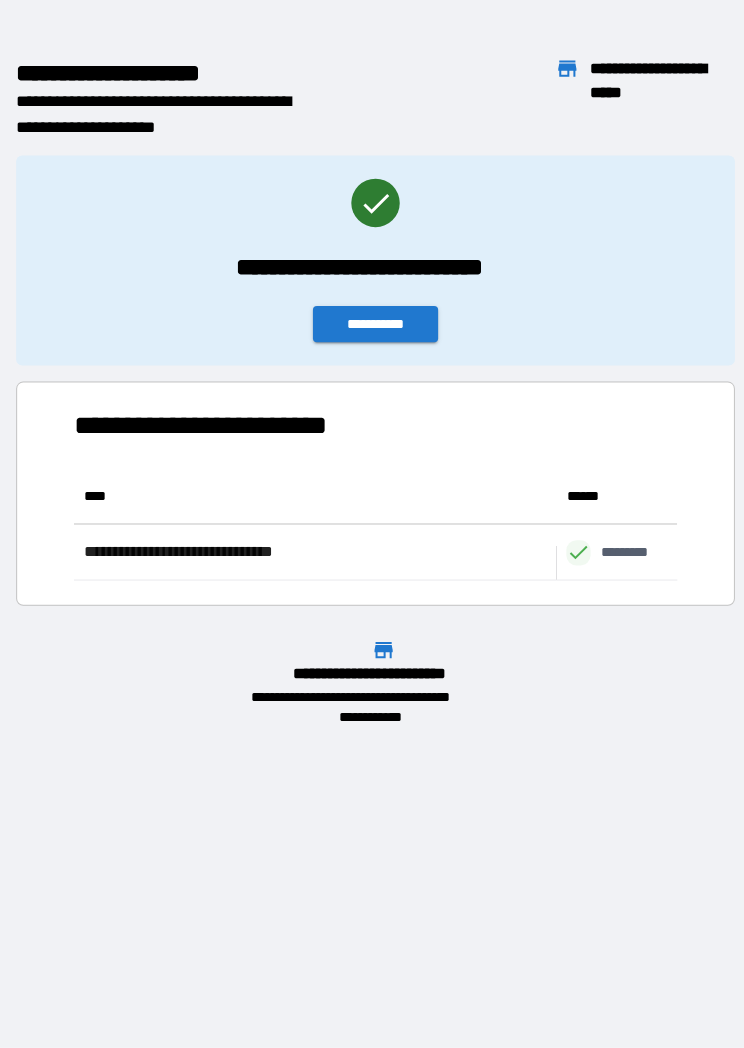 scroll, scrollTop: 1, scrollLeft: 1, axis: both 